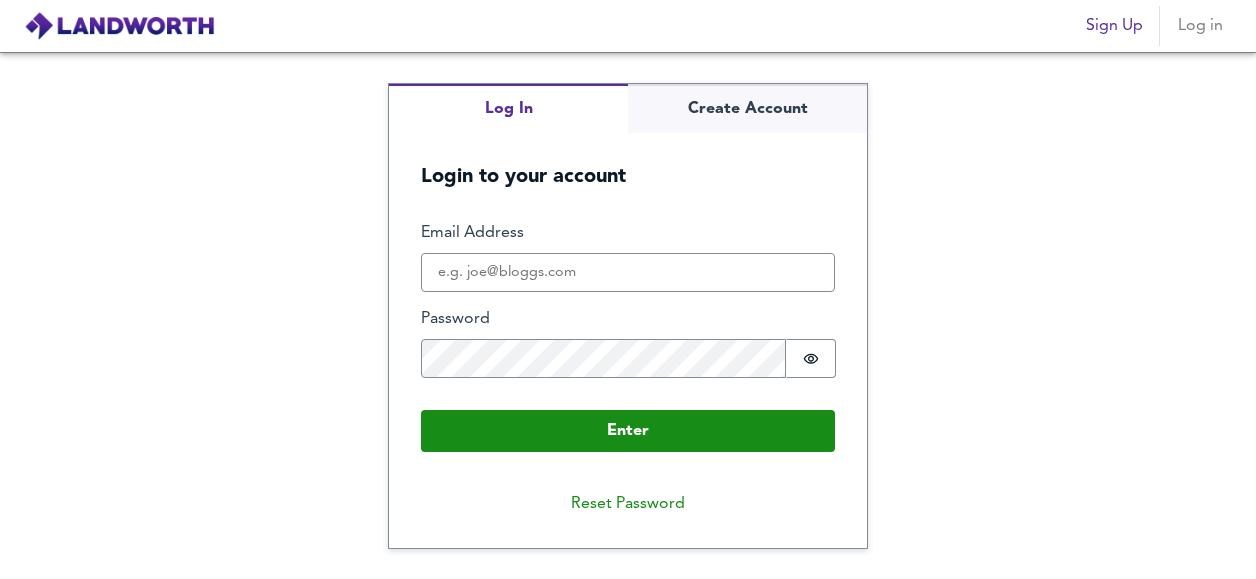 scroll, scrollTop: 0, scrollLeft: 0, axis: both 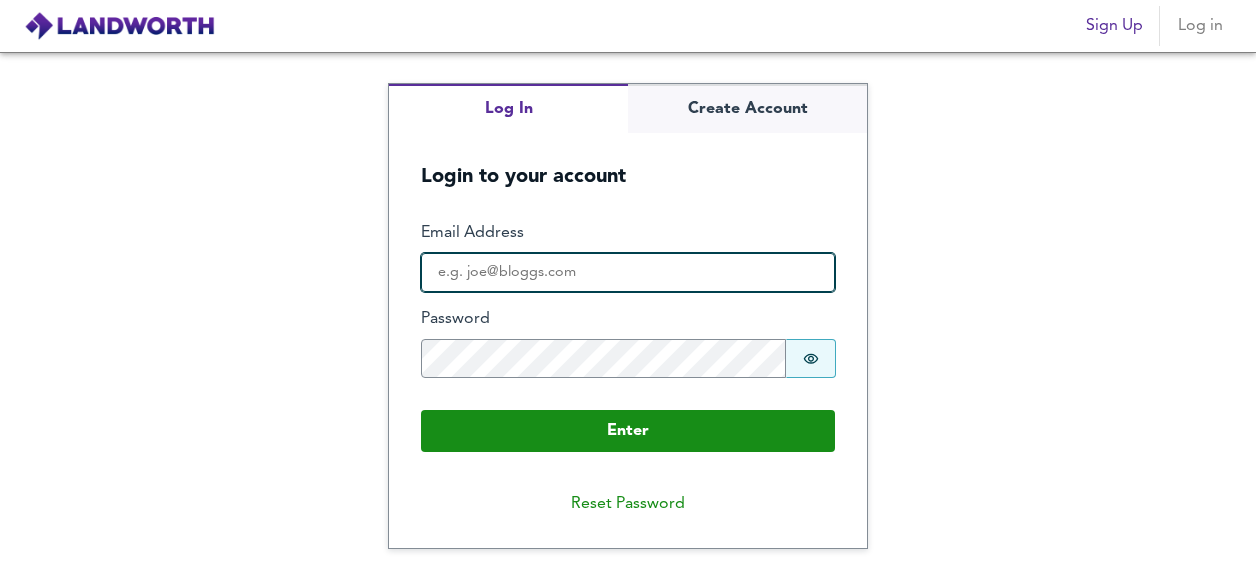 type on "[EMAIL_ADDRESS][DOMAIN_NAME]" 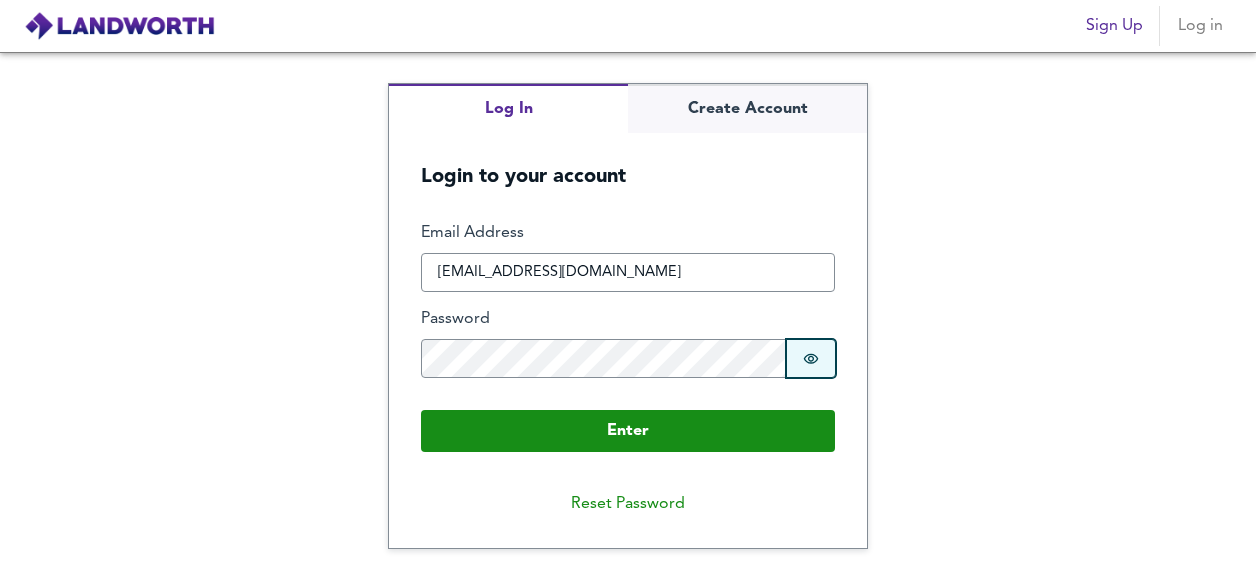 click on "Password is hidden" at bounding box center [811, 358] 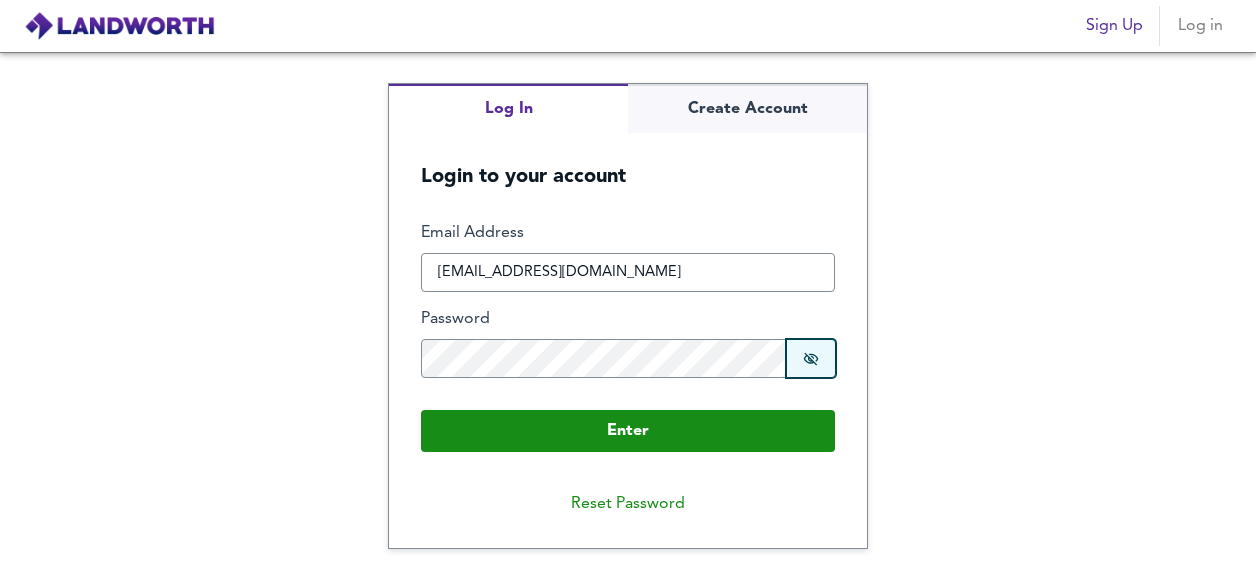 click on "Password is shown" at bounding box center [811, 358] 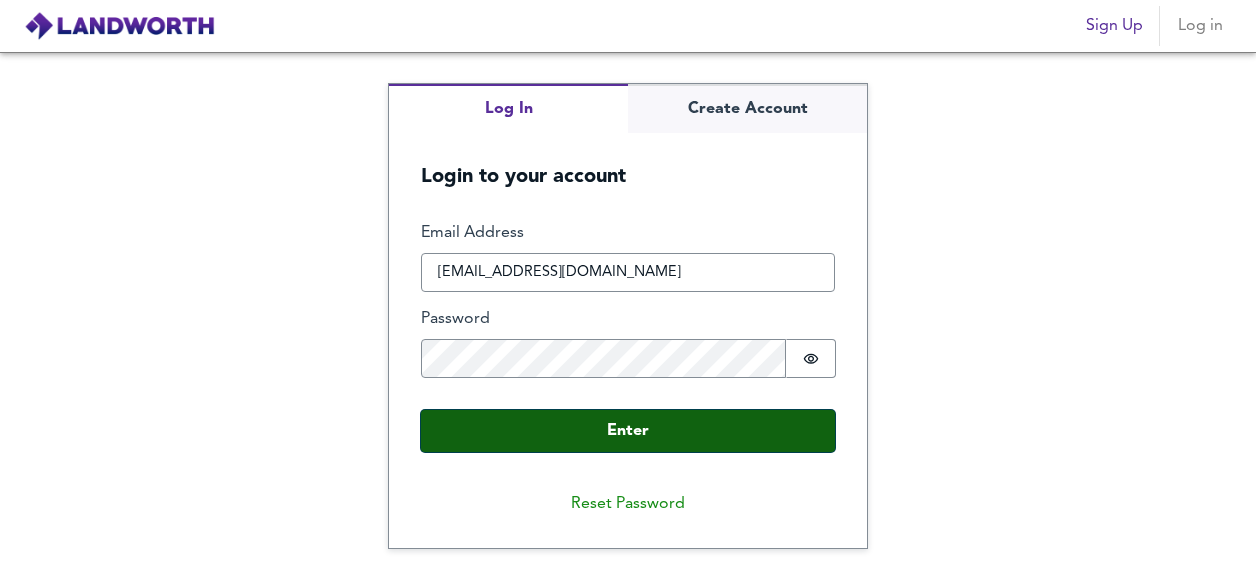 click on "Enter" at bounding box center (628, 431) 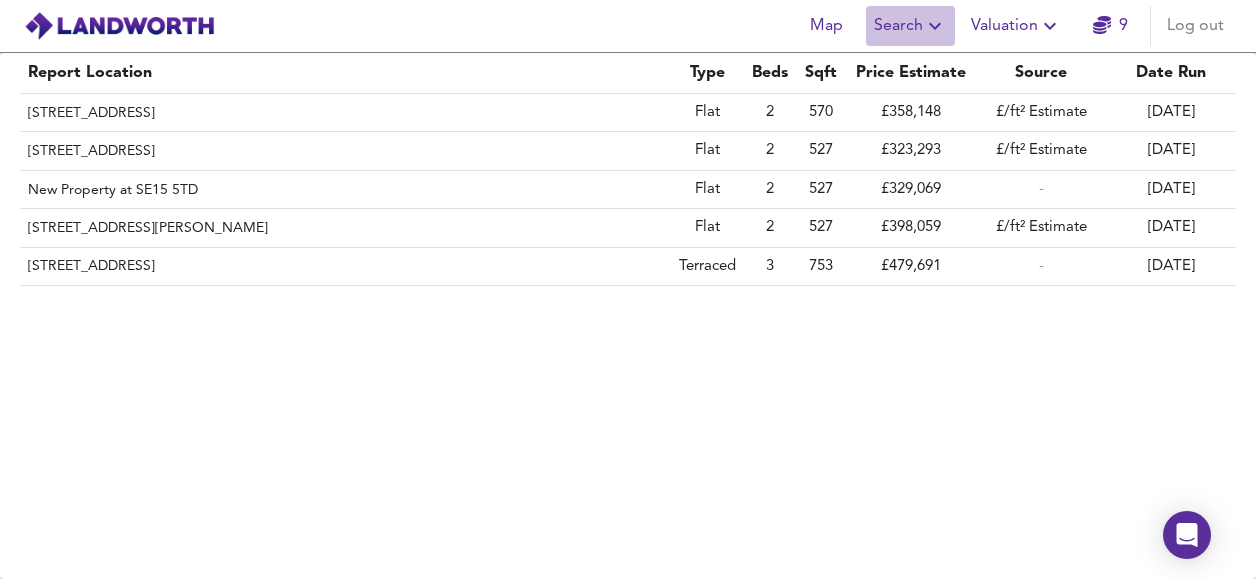 click 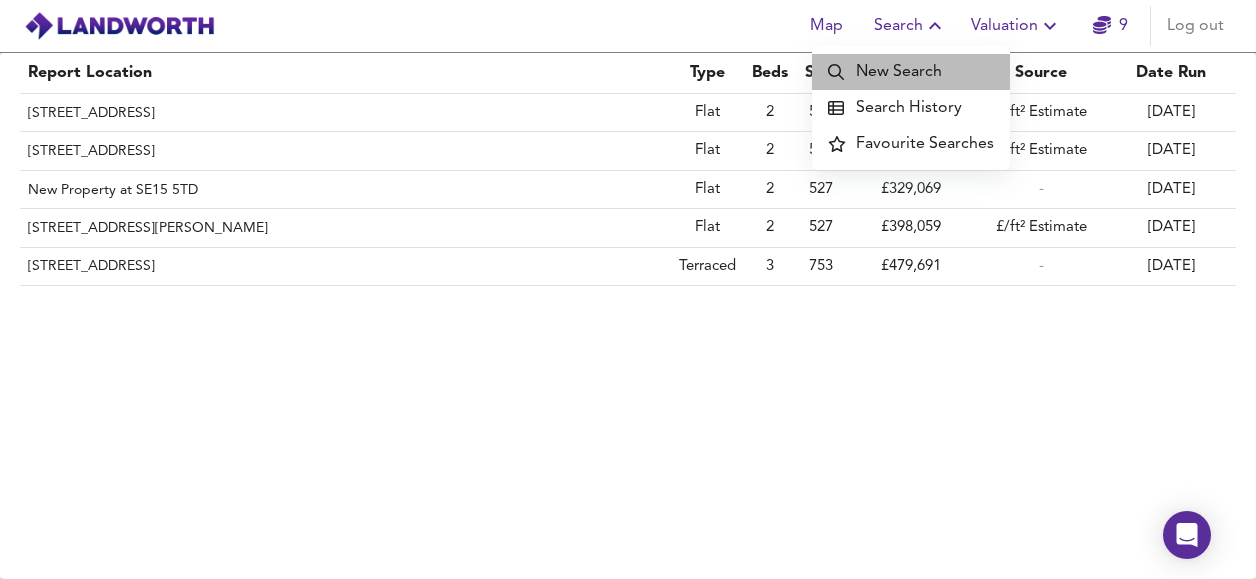 click on "New Search" at bounding box center (911, 72) 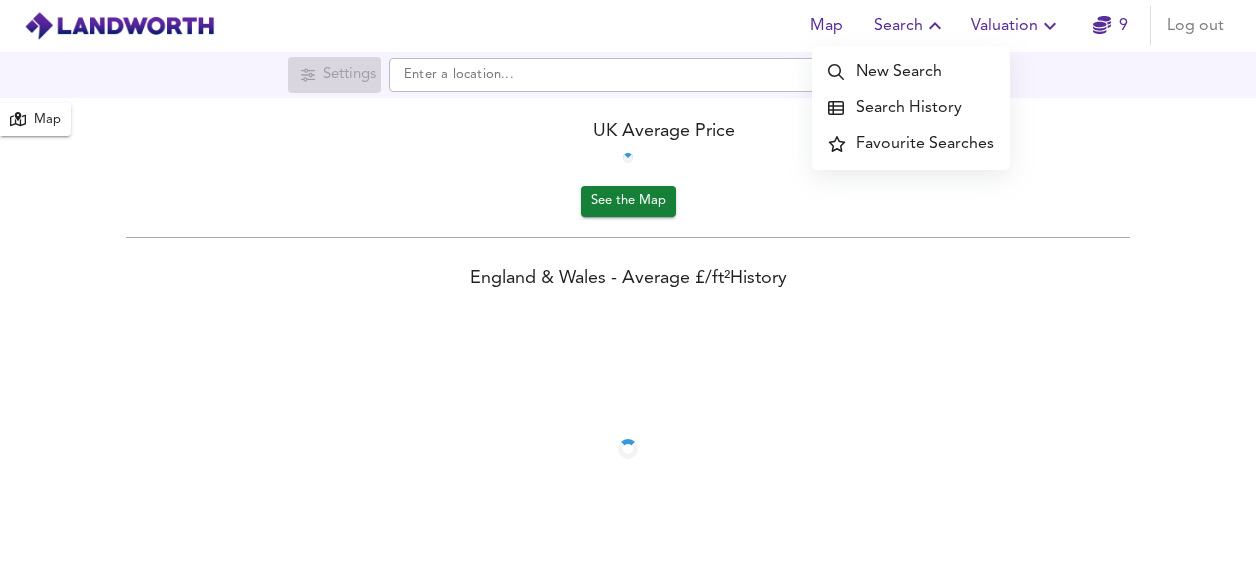 scroll, scrollTop: 0, scrollLeft: 0, axis: both 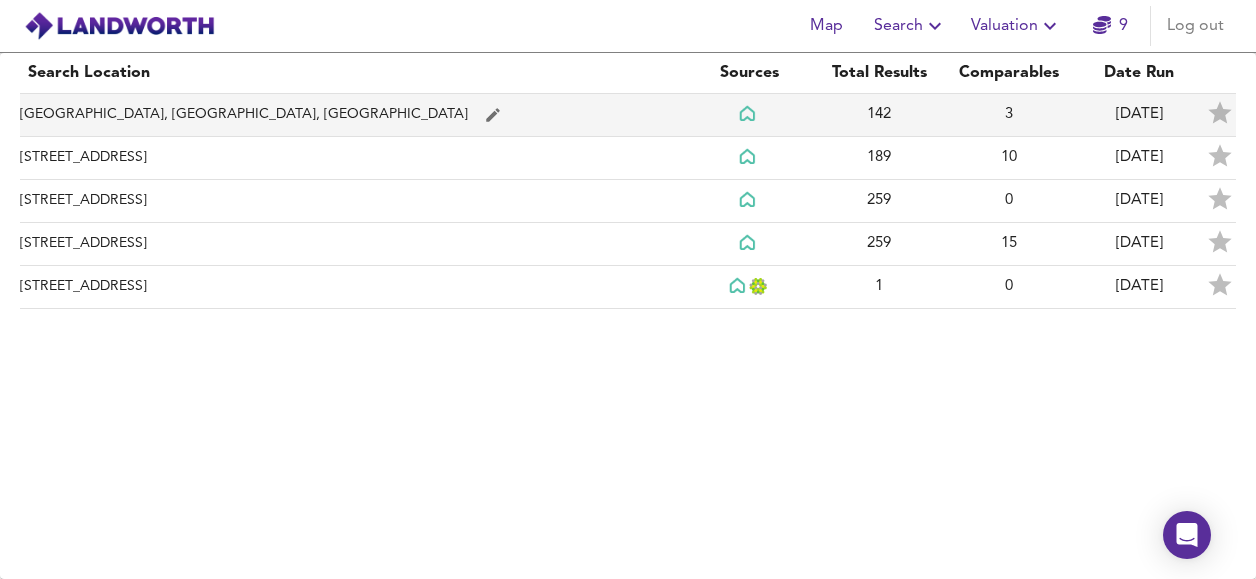 click on "Clapham Junction, Saint John's Road, London" at bounding box center (352, 115) 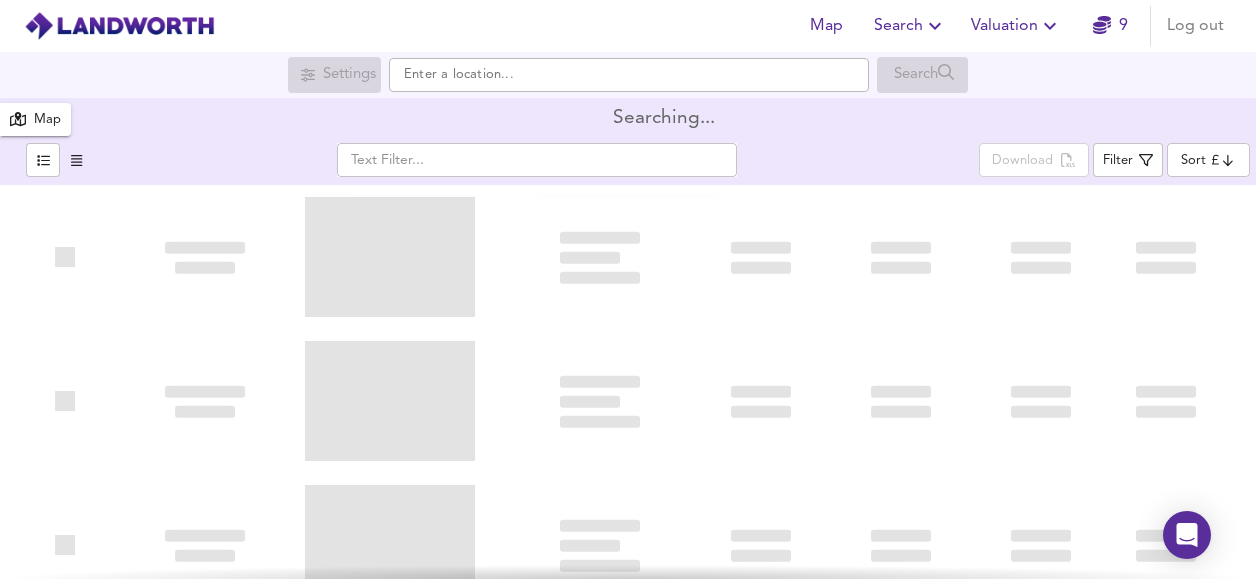 type on "bestdeal" 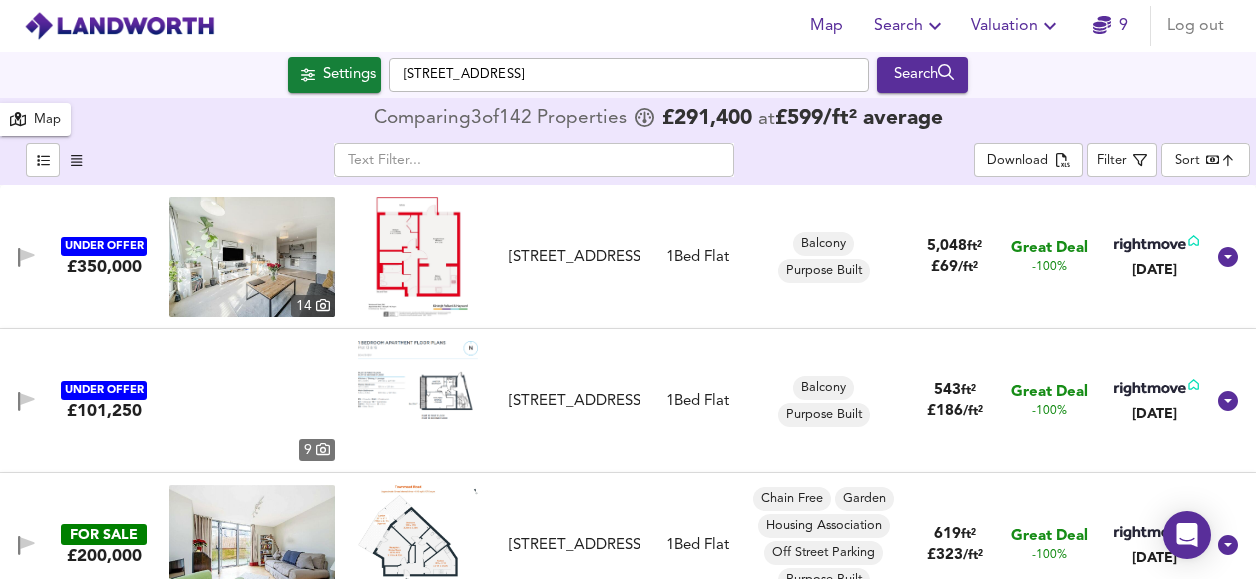checkbox on "false" 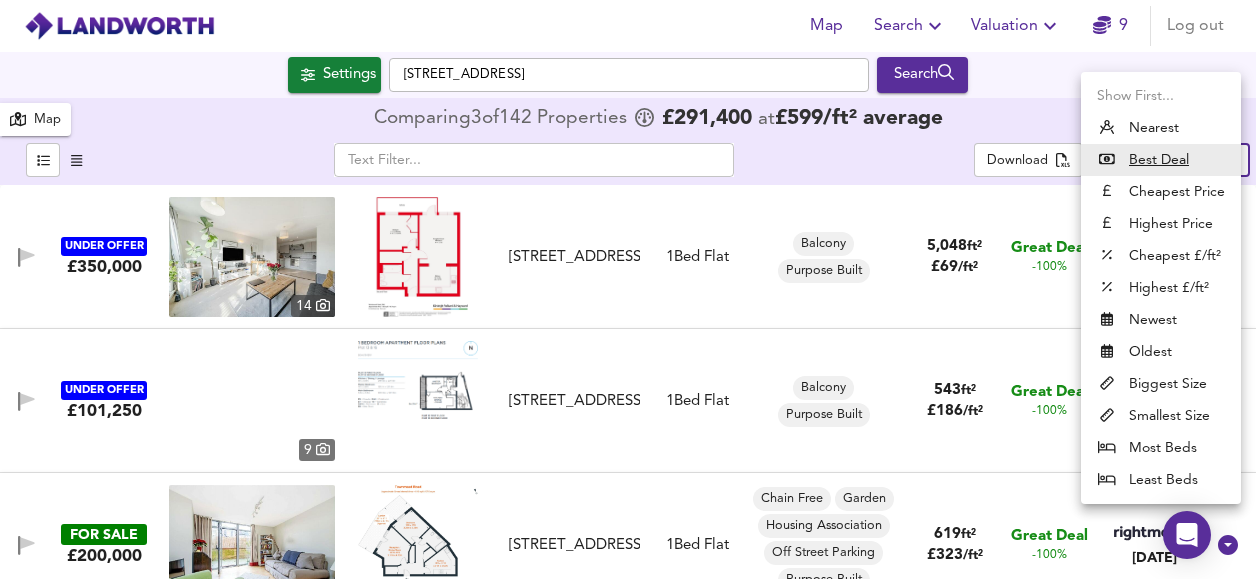 click on "Map Search Valuation    9 Log out        Settings     St. John's Road, SW11 1QW        Search      X St. John's Road, SW11 1QW Average Sold Price ft²   m² £712/ft² £ 912/ft² £1,112/ft² Houses All Flats     Search         142  Results   Legend   Map Comparing  3  of  142   Properties     £ 291,400   at  £ 599 / ft²   average              ​ Download   Filter   Sort   bestdeal ​ UNDER OFFER £350,000     14     Wandsworth Road, Clapham, SW8 3LX Wandsworth Road, Clapham, SW8 3LX 1  Bed   Flat Balcony Purpose Built 5,048 ft² £ 69 / ft² Great Deal -100% 5 Nov 2024 UNDER OFFER £101,250     9     4 Sycamore Lodge, 72 Heathfield Square, London, SW18 3HZ 4 Sycamore Lodge, 72 Heathfield Square, London, SW18 3HZ 1  Bed   Flat Balcony Purpose Built 543 ft² £ 186 / ft² Great Deal -100% 13 Nov 2024 FOR SALE £200,000     8     Townmead Road, Fulham, SW6 2NZ Townmead Road, Fulham, SW6 2NZ 1  Bed   Flat Chain Free Garden Housing Association 619 /" at bounding box center (628, 289) 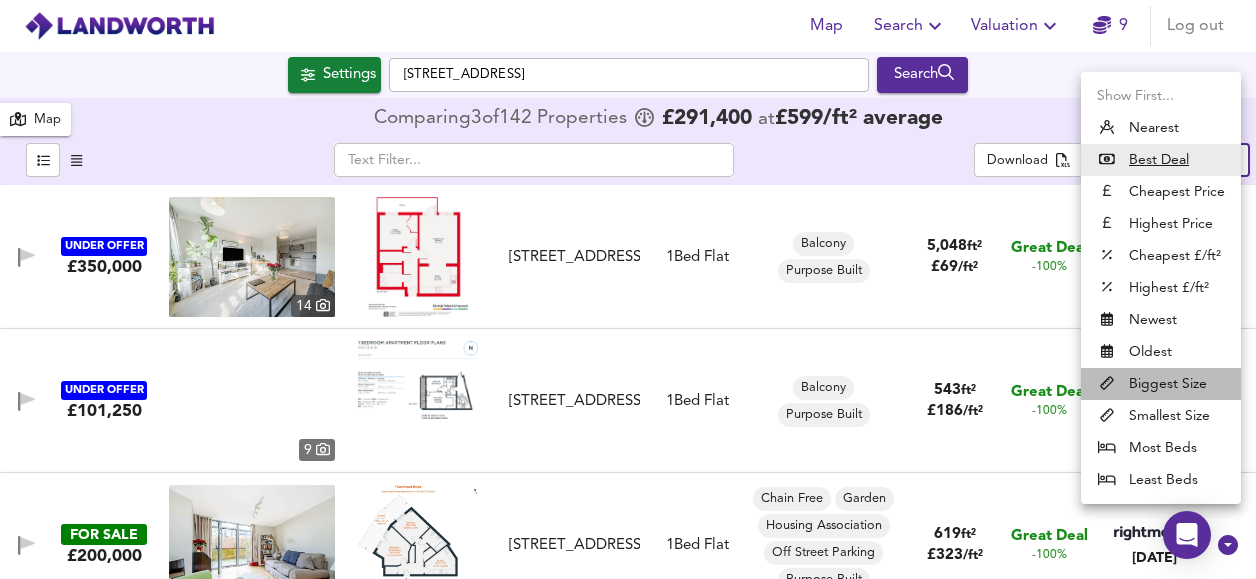 click on "Biggest Size" at bounding box center [1161, 384] 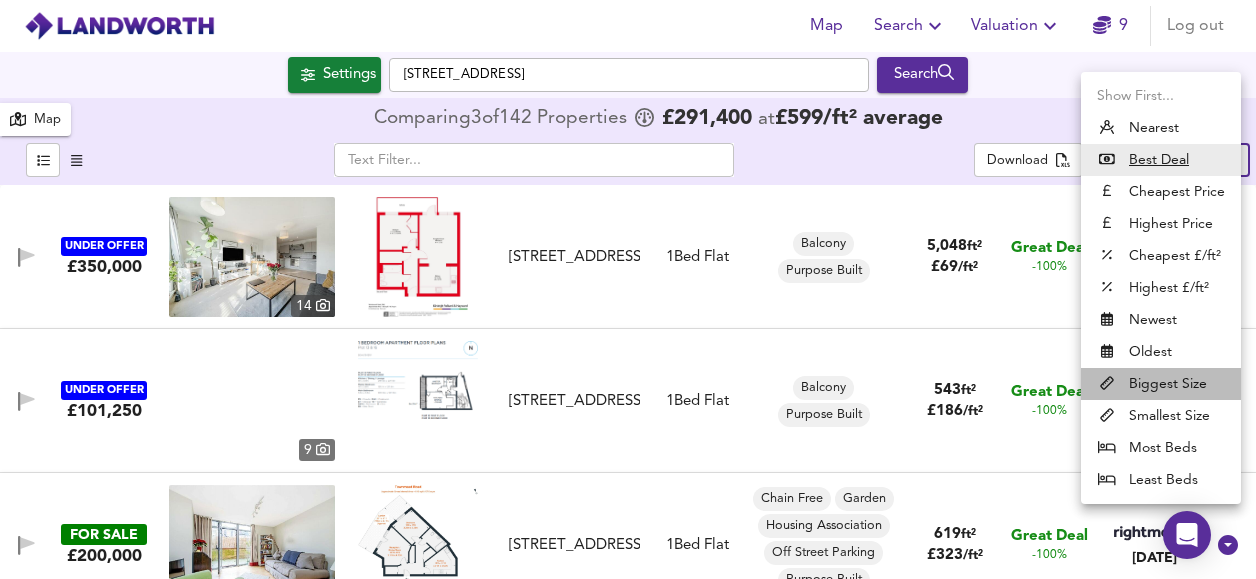 type on "biggest" 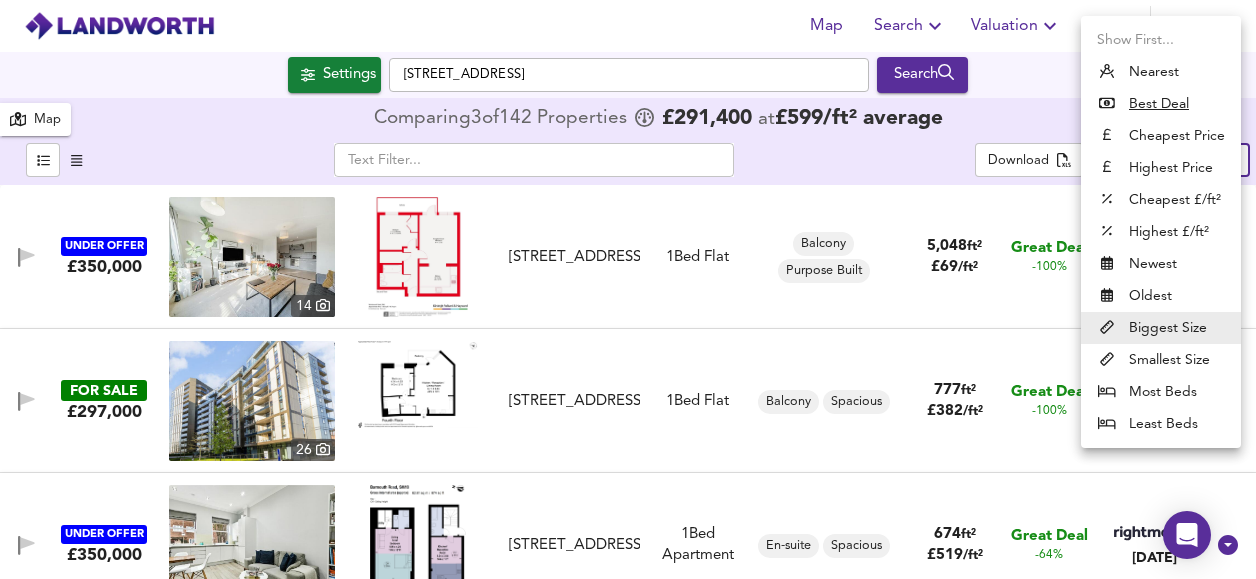 type 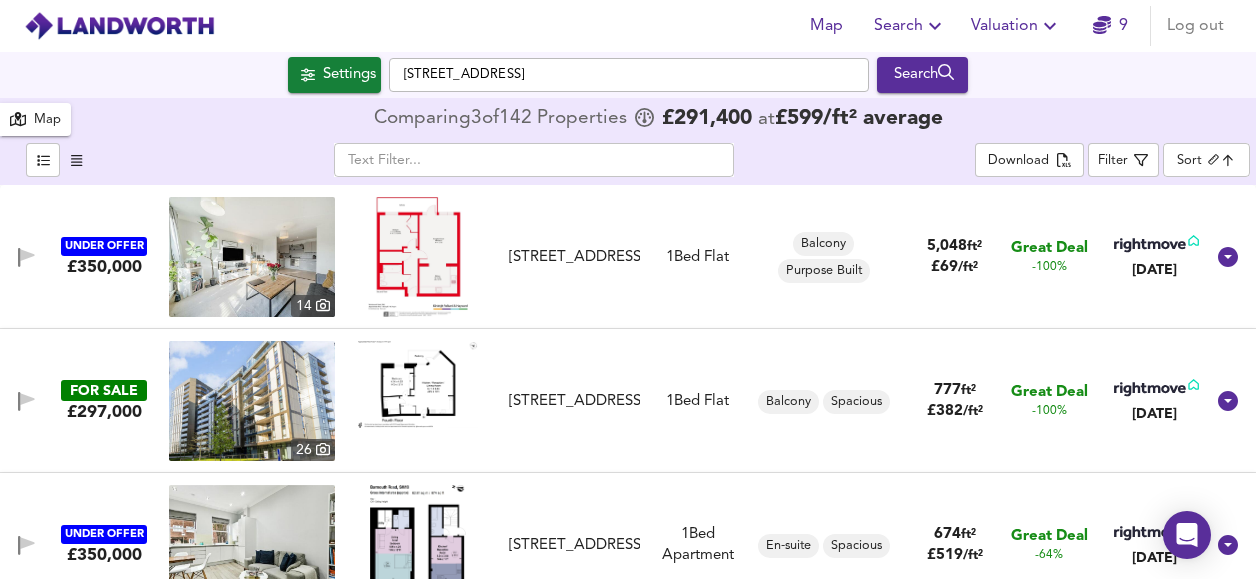 click on "Balcony Purpose Built" at bounding box center [824, 257] 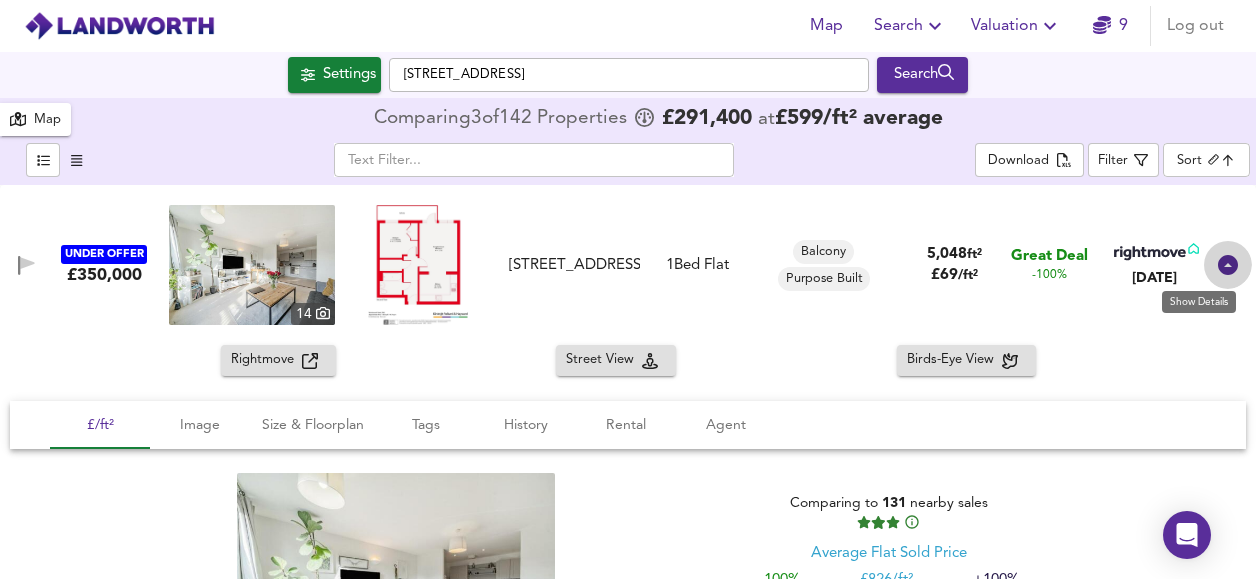 click 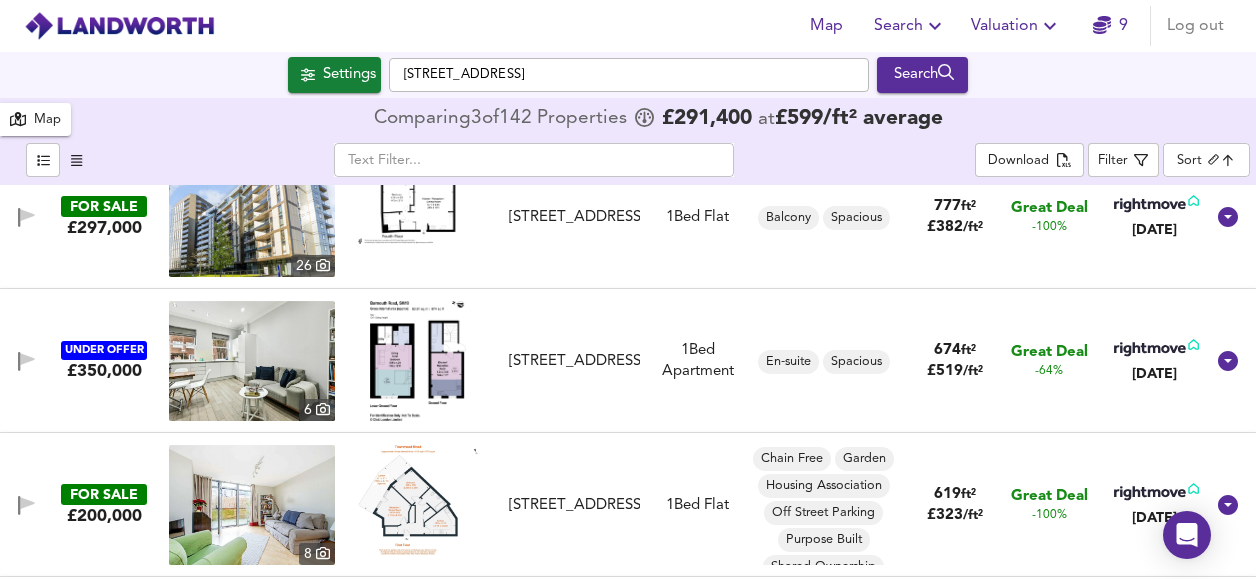 scroll, scrollTop: 0, scrollLeft: 0, axis: both 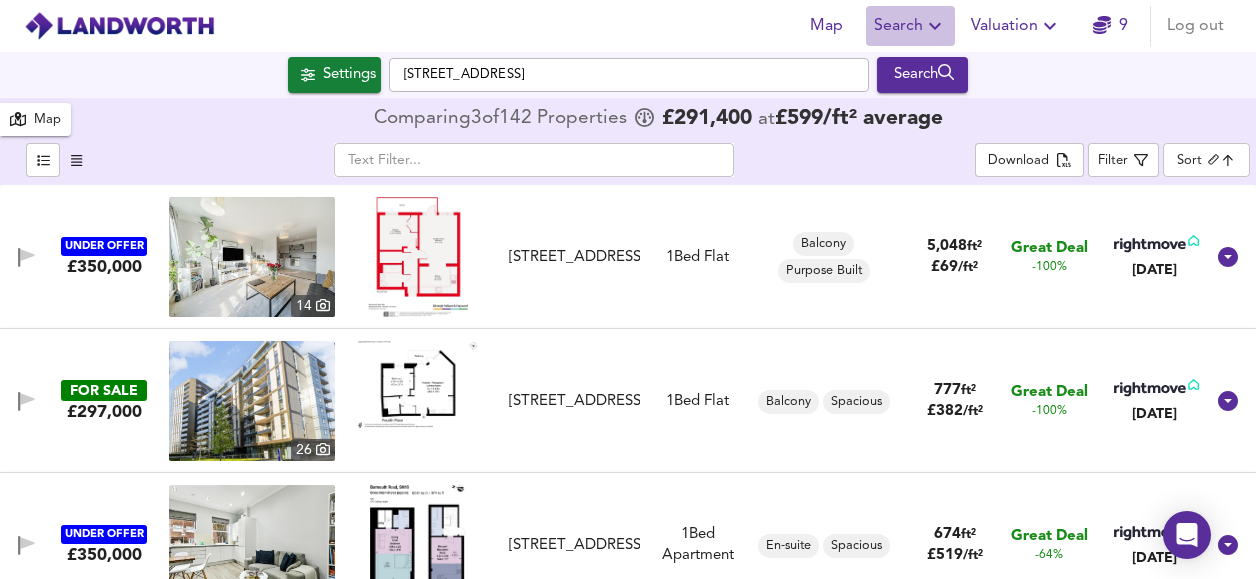click 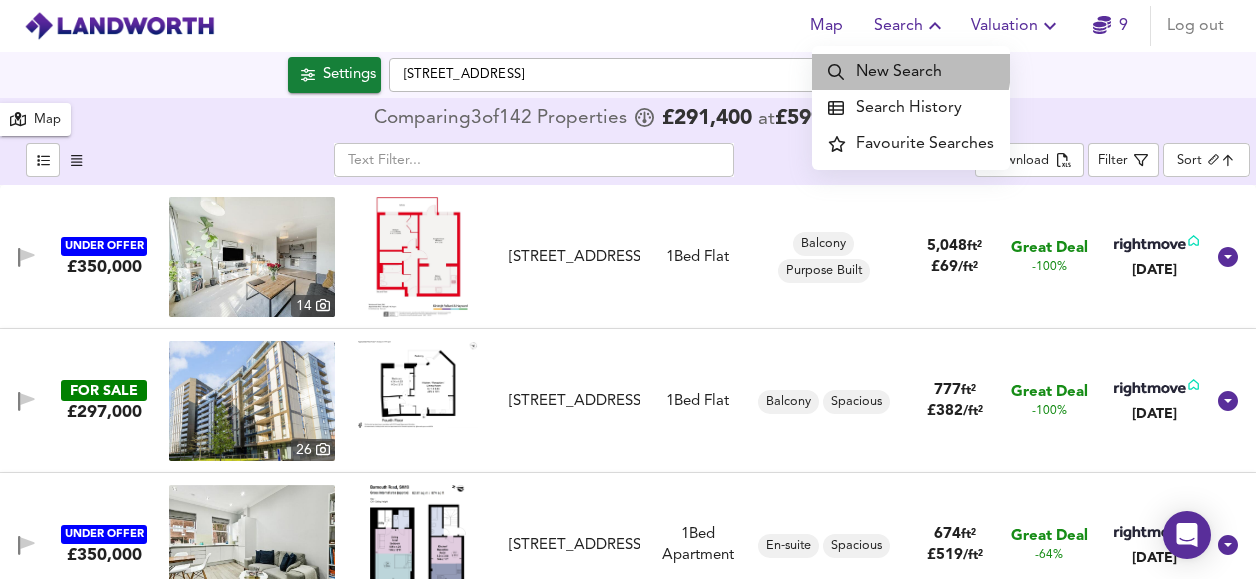 click on "New Search" at bounding box center (911, 72) 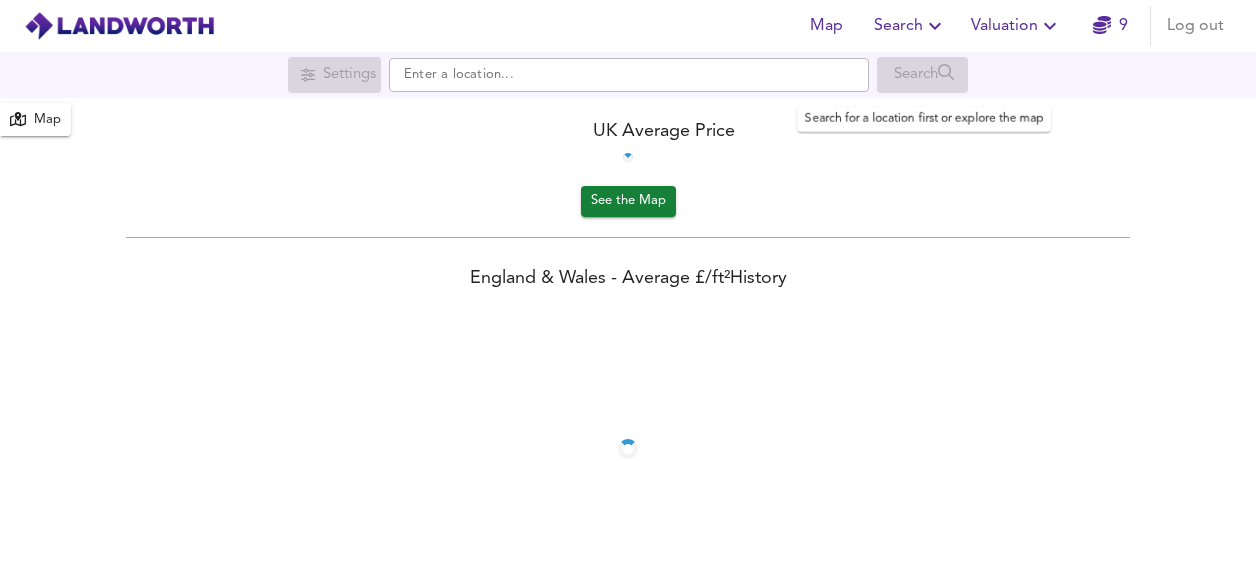 scroll, scrollTop: 0, scrollLeft: 0, axis: both 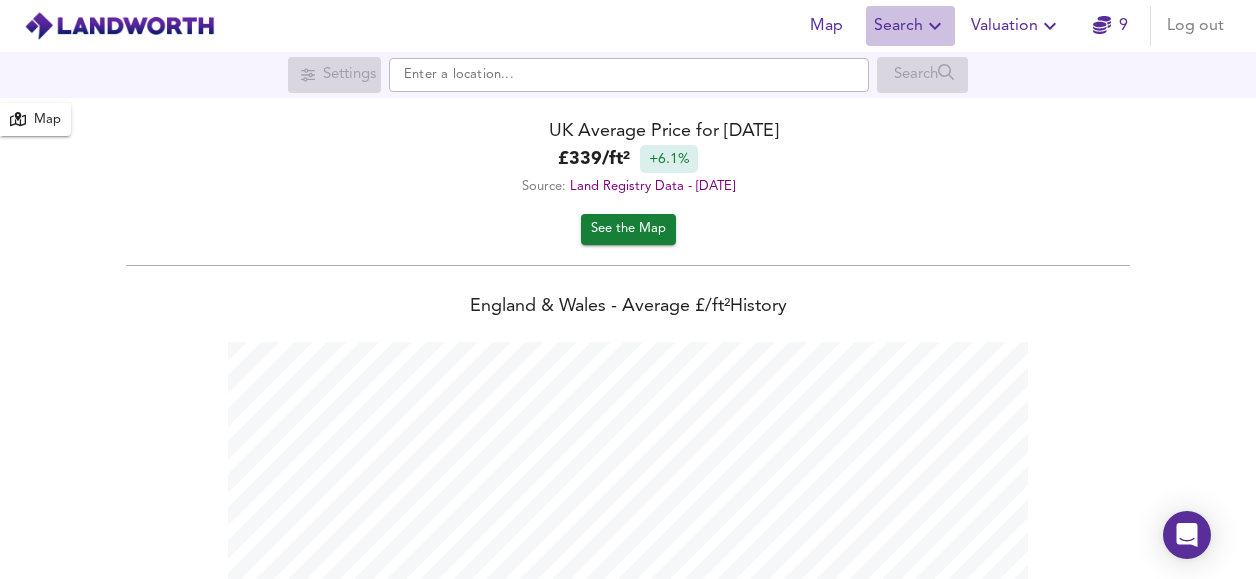 click 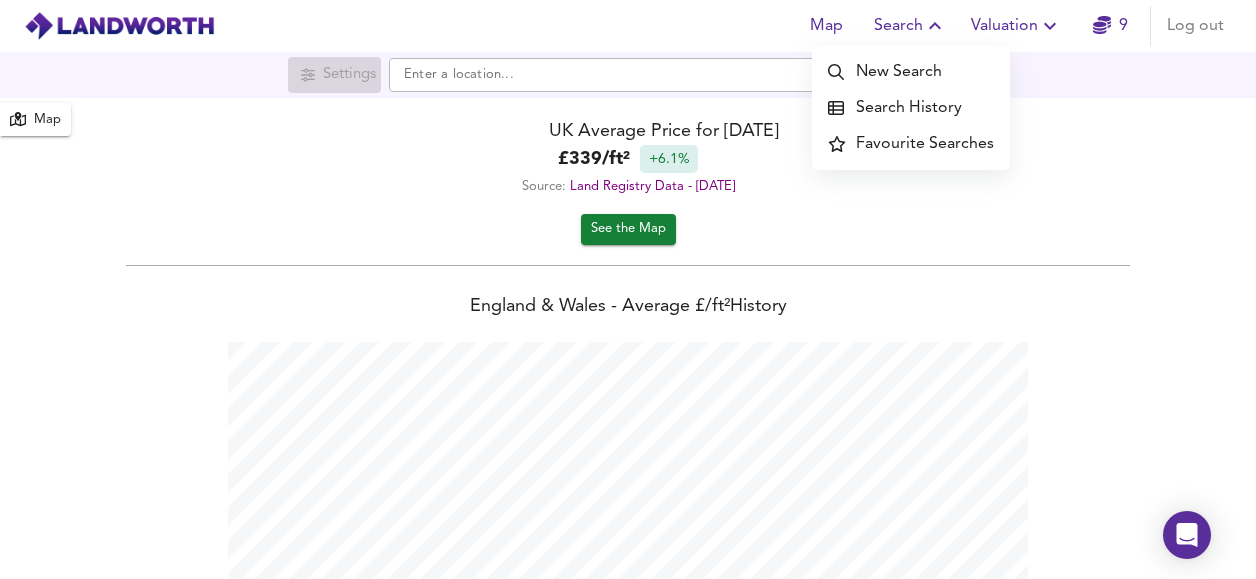 click on "Source:   Land Registry Data - [DATE]" at bounding box center [628, 186] 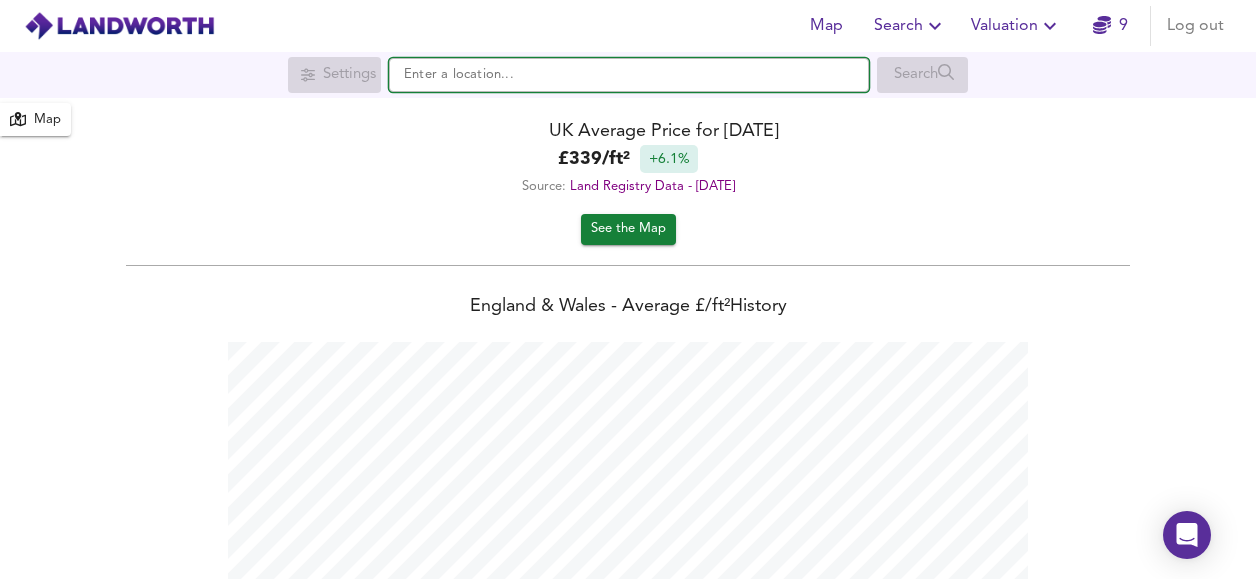 click at bounding box center [629, 75] 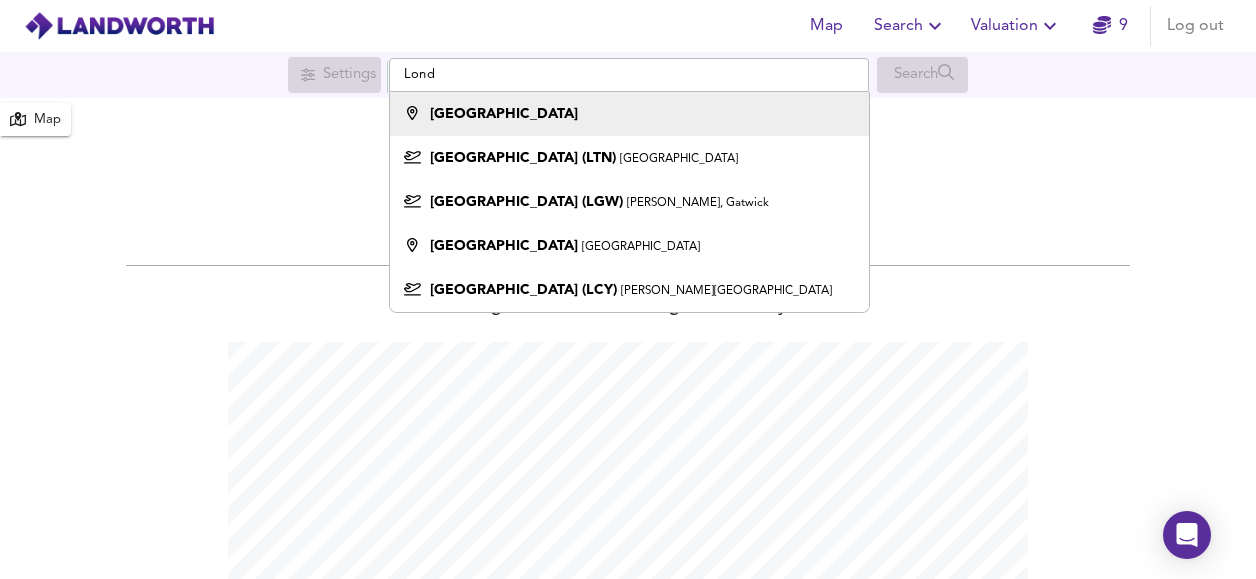 click on "[GEOGRAPHIC_DATA]" at bounding box center [504, 114] 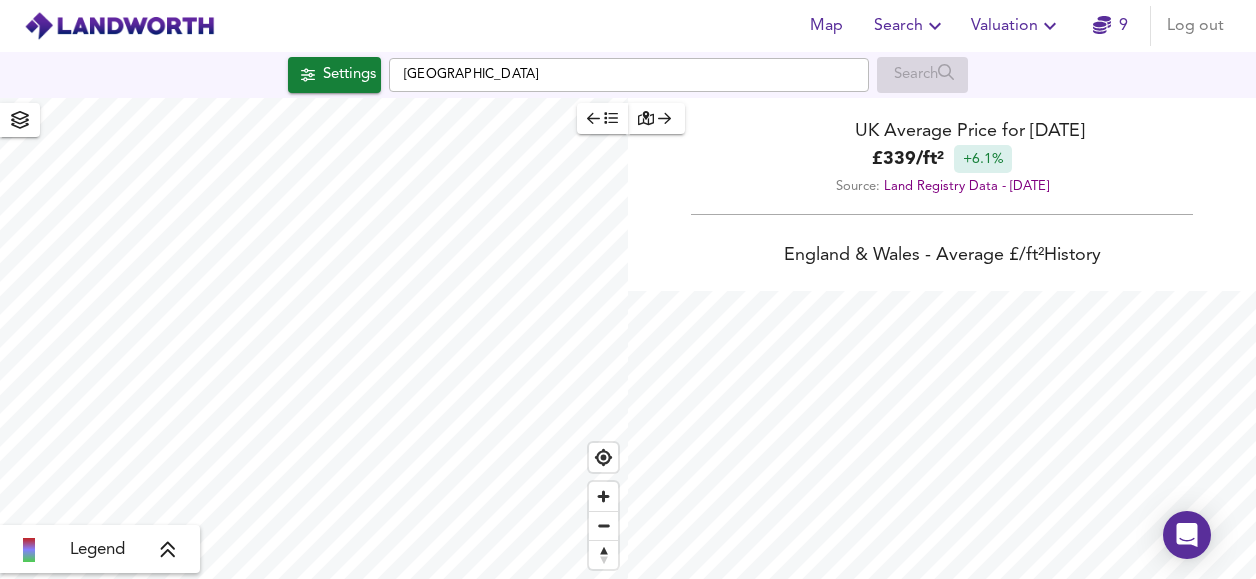checkbox on "false" 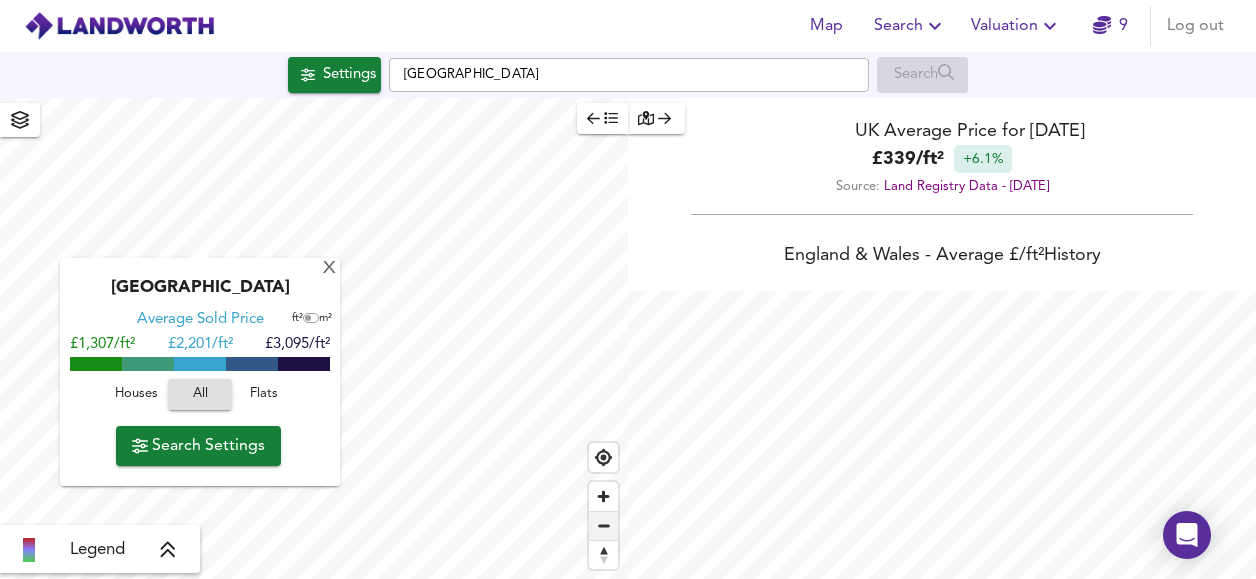 click at bounding box center (603, 526) 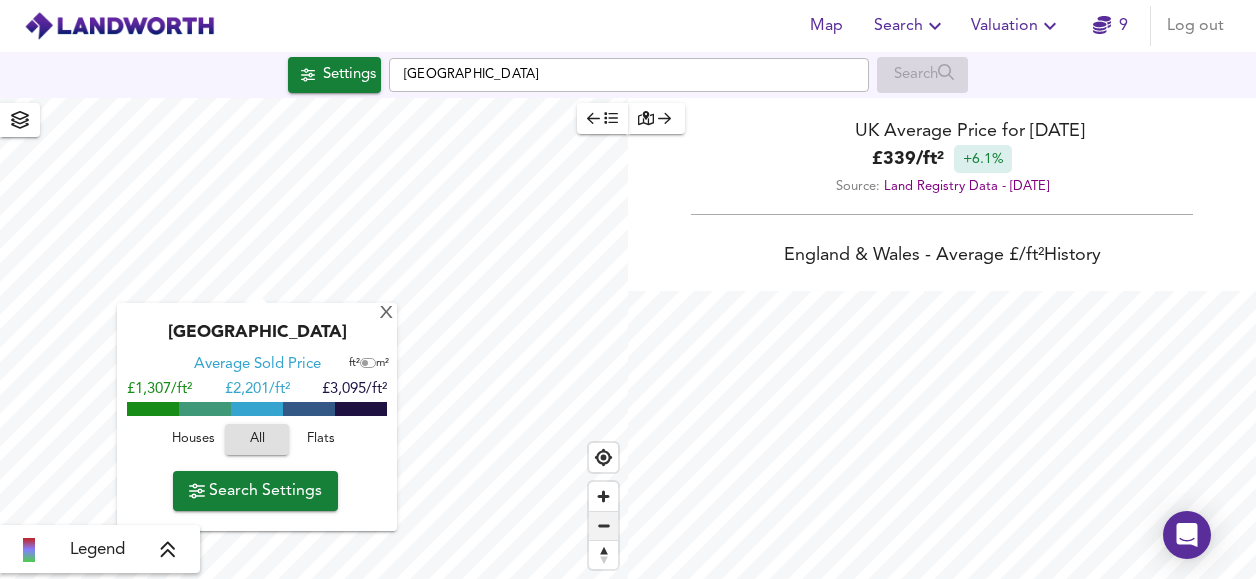 click at bounding box center (603, 526) 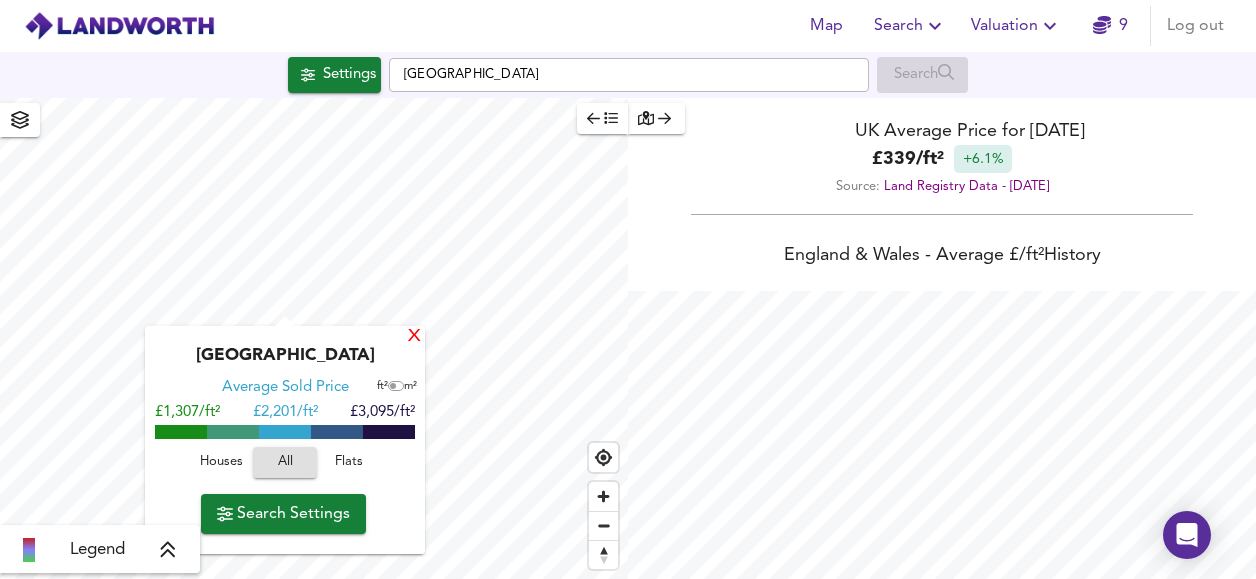 click on "X" at bounding box center [414, 337] 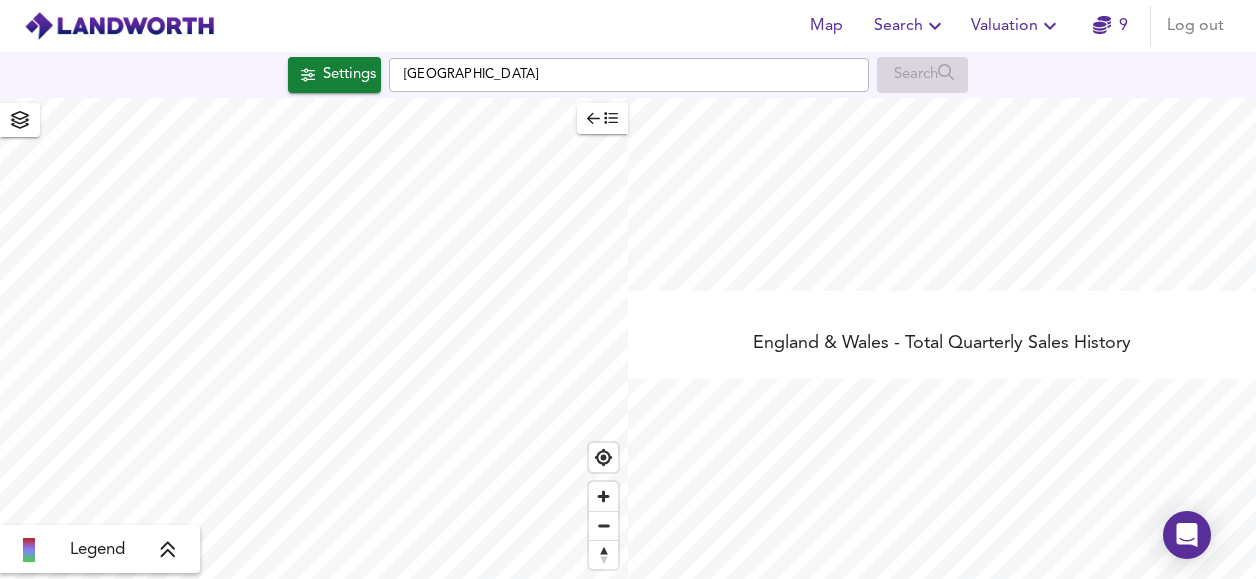 scroll, scrollTop: 0, scrollLeft: 0, axis: both 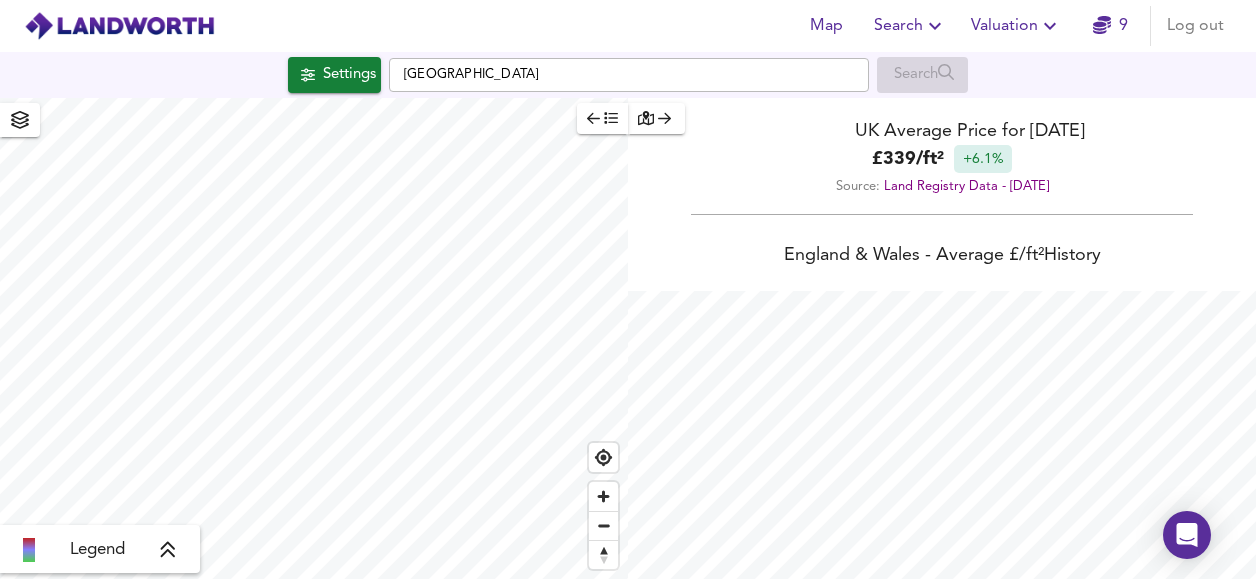 click on "Map Search Valuation    9 Log out        Settings     [GEOGRAPHIC_DATA]        Search            Legend       UK Average Price   for [DATE] £ 339 / ft²      +6.1% Source:   Land Registry Data - [DATE] [GEOGRAPHIC_DATA] & [GEOGRAPHIC_DATA] - Average £/ ft²  History [GEOGRAPHIC_DATA] & [GEOGRAPHIC_DATA] - Total Quarterly Sales History X Map Settings Basemap          Default hybrid Heatmap          Average Price landworth 2D   View Dynamic Heatmap   On Show Postcodes Show Boroughs 2D 3D Find Me X Property Search Radius   3.49 mile 5617 Sales Rentals Planning    Live Market Listings   Rightmove Off   On     Sold Property Prices   HM Land Registry Off   On     Room Rentals & Flatshares   SpareRoom   BETA Off   On     Planning Applications Local Authorities Off   On  Run Search   Please enable at least one data source to run a search" at bounding box center [628, 289] 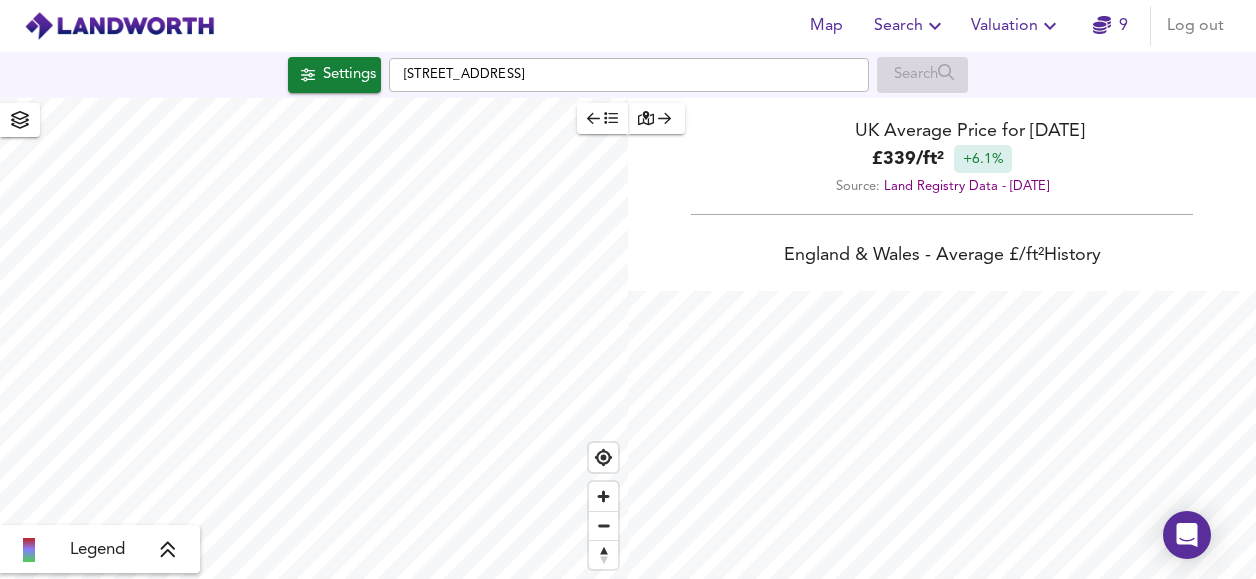 click on "Map Search Valuation    [STREET_ADDRESS]        Search            Legend       UK Average Price   for [DATE] £ 339 / ft²      +6.1% Source:   Land Registry Data - [DATE] [GEOGRAPHIC_DATA] & [GEOGRAPHIC_DATA] - Average £/ ft²  History [GEOGRAPHIC_DATA] & [GEOGRAPHIC_DATA] - Total Quarterly Sales History" at bounding box center (628, 289) 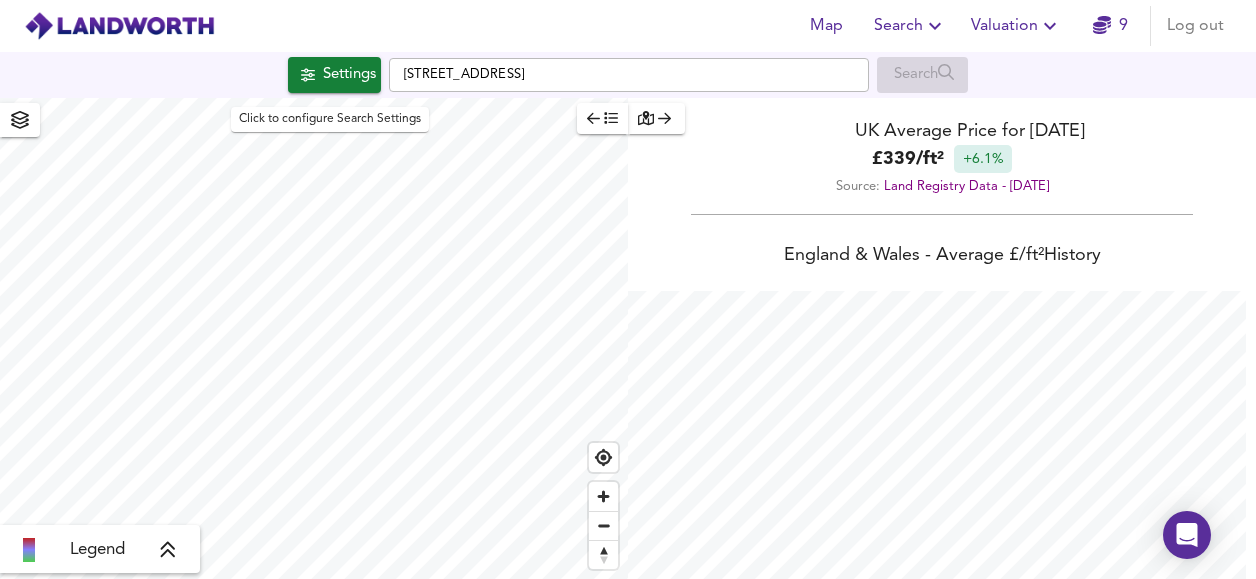 scroll, scrollTop: 579, scrollLeft: 1256, axis: both 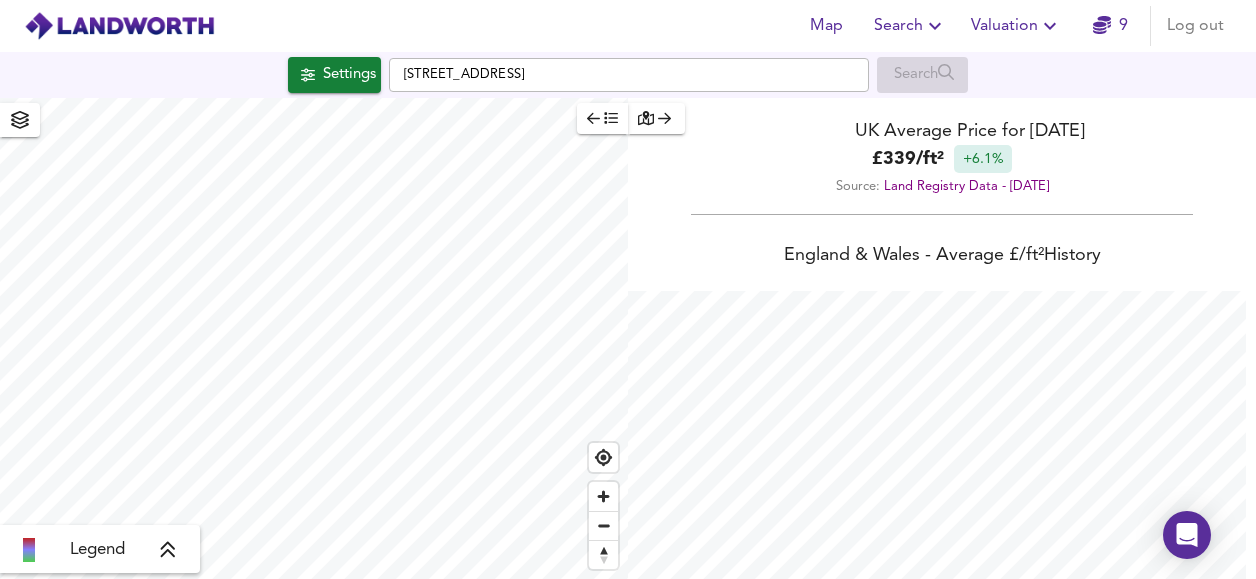 click on "Map Search Valuation    9 Log out        [GEOGRAPHIC_DATA]        Search            Legend       UK Average Price   for [DATE] £ 339 / ft²      +6.1% Source:   Land Registry Data - [DATE] [GEOGRAPHIC_DATA] & [GEOGRAPHIC_DATA] - Average £/ ft²  History [GEOGRAPHIC_DATA] & [GEOGRAPHIC_DATA] - Total Quarterly Sales History X Map Settings Basemap          Default hybrid Heatmap          Average Price landworth 2D   View Dynamic Heatmap   On Show Postcodes Show Boroughs 2D 3D Find Me X Property Search Radius   4.18 mile 6723 Sales Rentals Planning    Live Market Listings   Rightmove Off   On     Sold Property Prices   HM Land Registry Off   On     Room Rentals & Flatshares   SpareRoom   BETA Off   On     Planning Applications Local Authorities Off   On  Run Search   Please enable at least one data source to run a search" at bounding box center (628, 289) 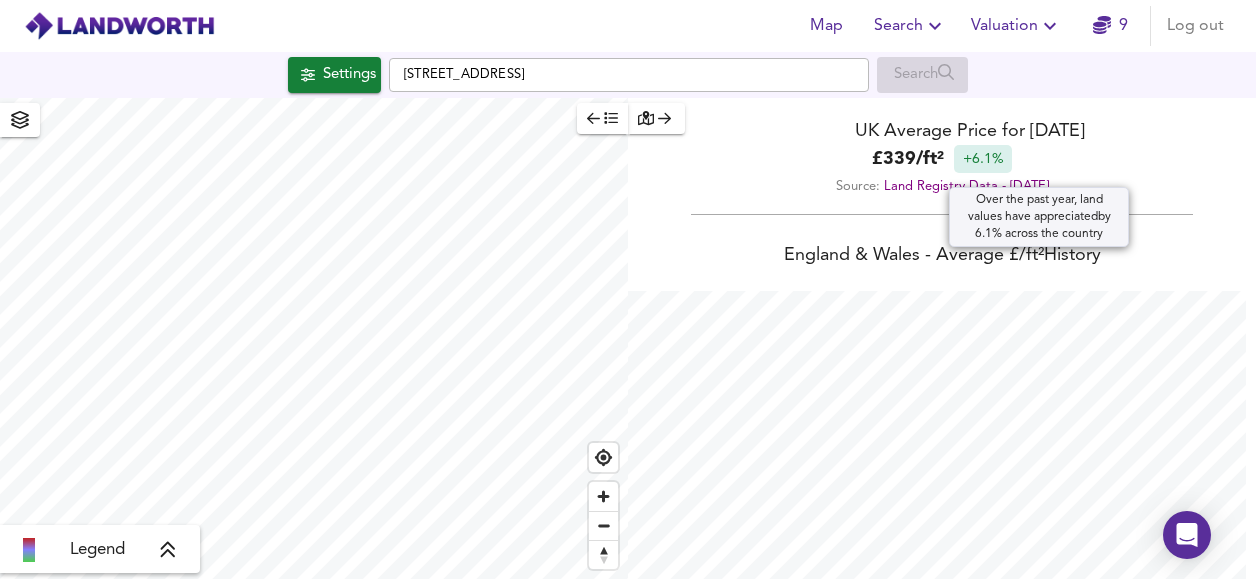 scroll, scrollTop: 579, scrollLeft: 1256, axis: both 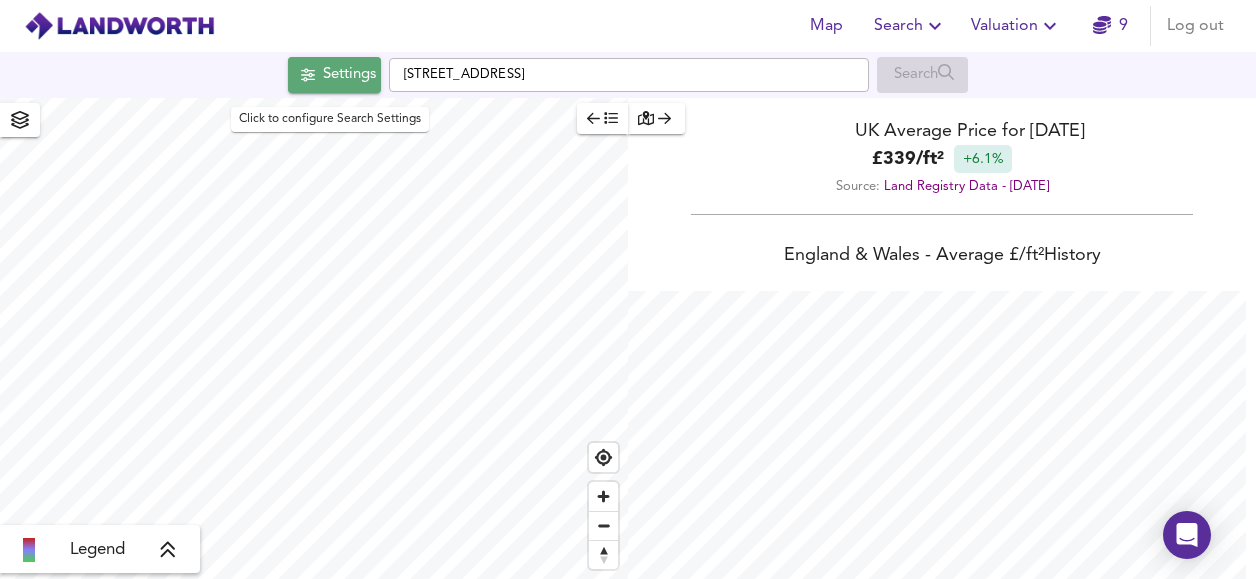 click on "Settings" at bounding box center [349, 75] 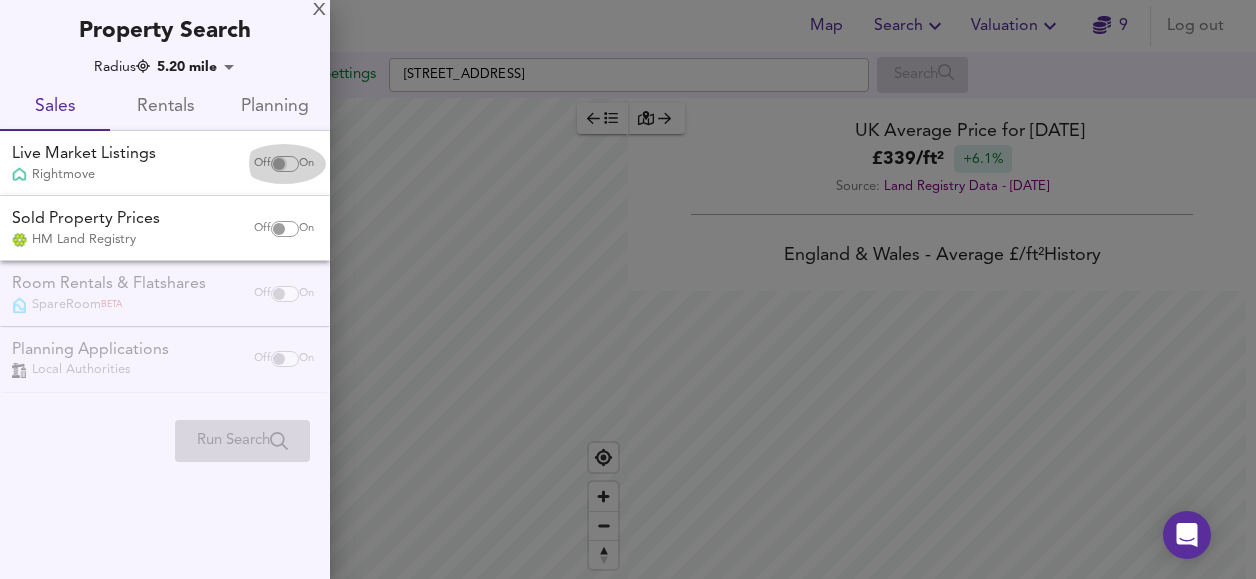 click at bounding box center (279, 164) 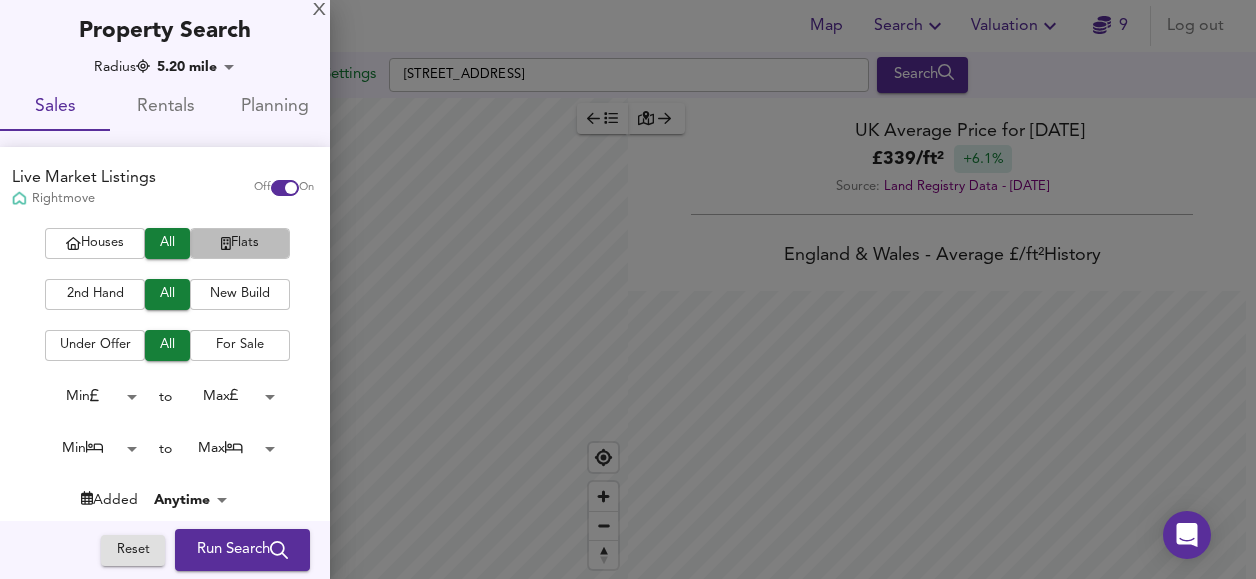 click on "Flats" at bounding box center [240, 243] 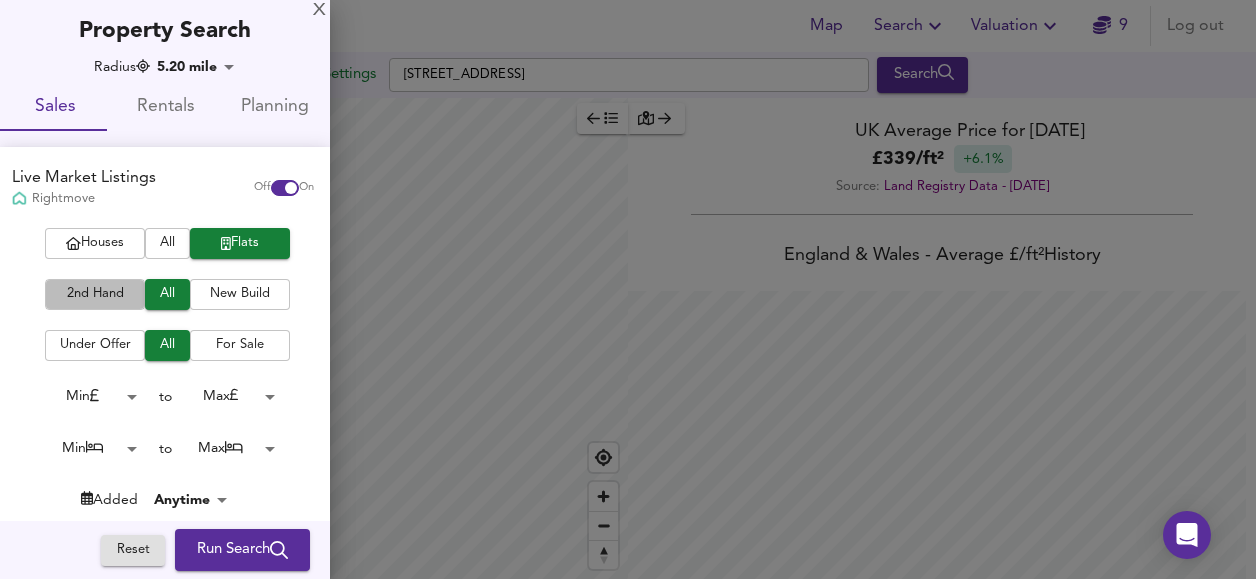 click on "2nd Hand" at bounding box center (95, 294) 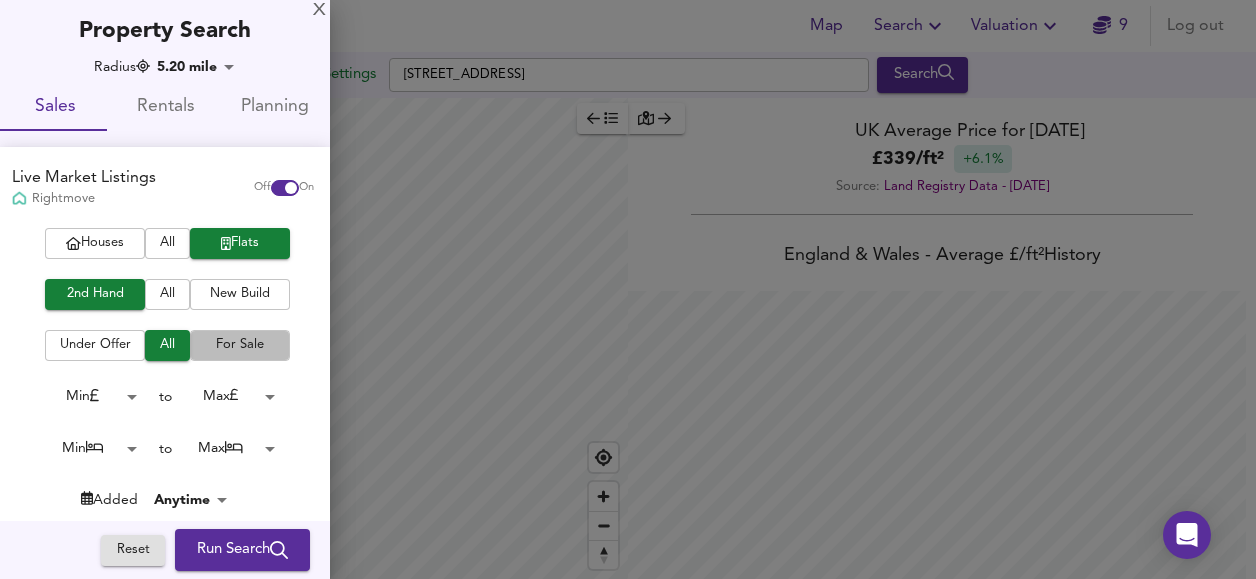 click on "For Sale" at bounding box center (240, 345) 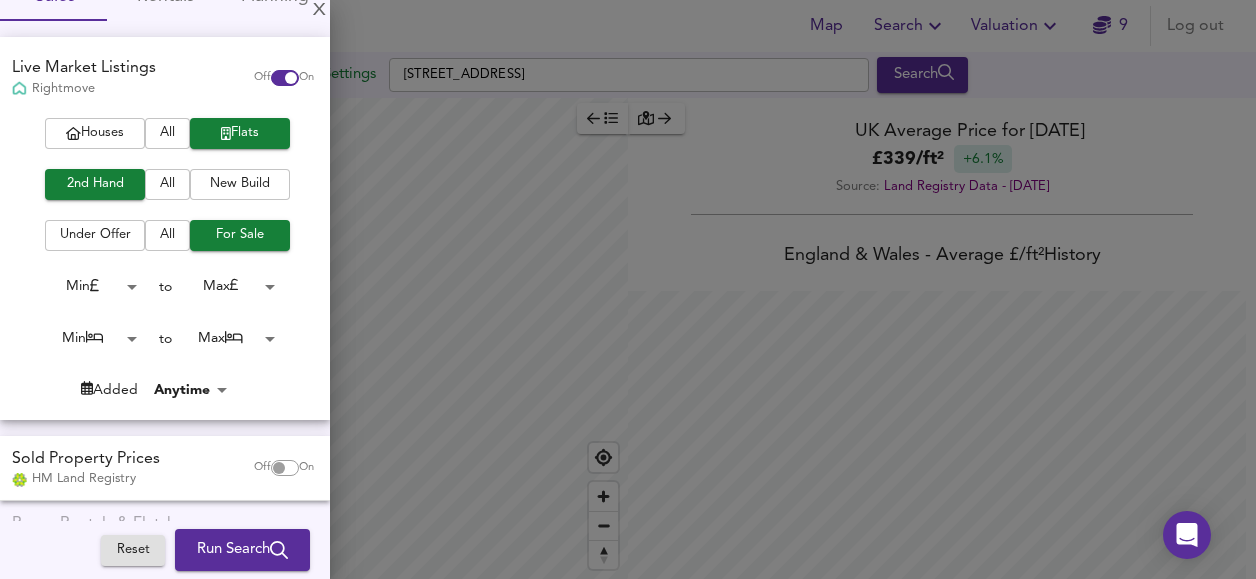 scroll, scrollTop: 118, scrollLeft: 0, axis: vertical 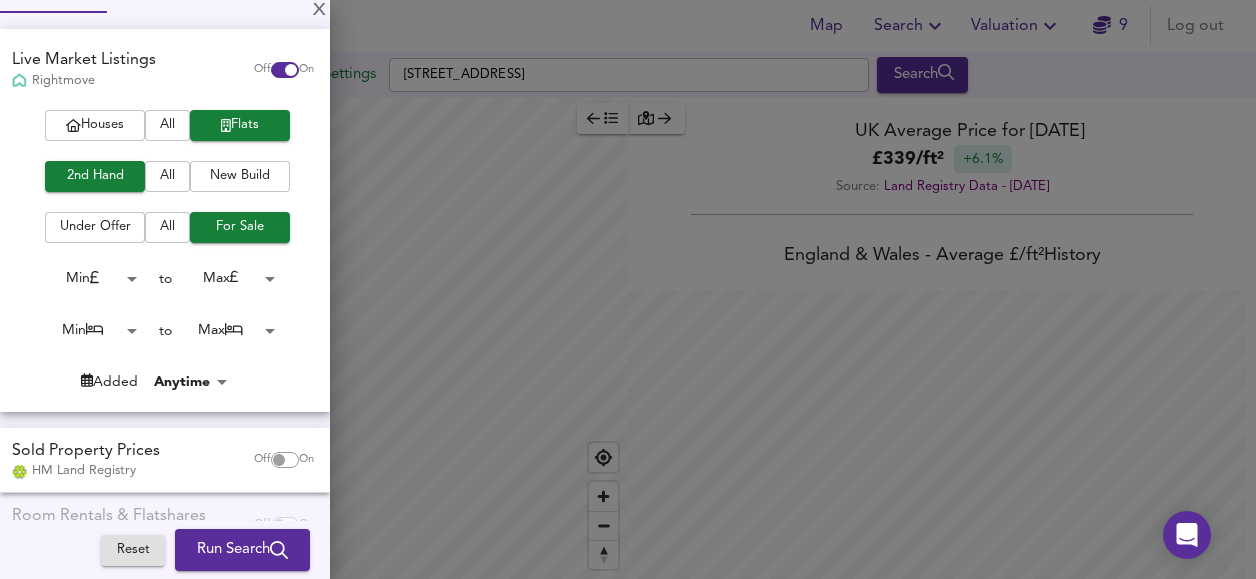 click on "Map Search Valuation    9 Log out        [GEOGRAPHIC_DATA]        Search            Legend       UK Average Price   for [DATE] £ 339 / ft²      +6.1% Source:   Land Registry Data - [DATE] [GEOGRAPHIC_DATA] & [GEOGRAPHIC_DATA] - Average £/ ft²  History [GEOGRAPHIC_DATA] & [GEOGRAPHIC_DATA] - Total Quarterly Sales History X Map Settings Basemap          Default hybrid Heatmap          Average Price landworth 2D   View Dynamic Heatmap   On Show Postcodes Show Boroughs 2D 3D Find Me X Property Search Radius   5.20 mile 8359 Sales Rentals Planning    Live Market Listings   Rightmove Off   On    Houses All   Flats 2nd Hand All New Build Under Offer All For Sale Min   0 to Max   200000000   Min   0 to Max   50   Added Anytime -1    Sold Property Prices   HM Land Registry Off   On     Room Rentals & Flatshares   SpareRoom   BETA Off   On     Planning Applications Local Authorities Off   On  Reset Run Search" at bounding box center (628, 289) 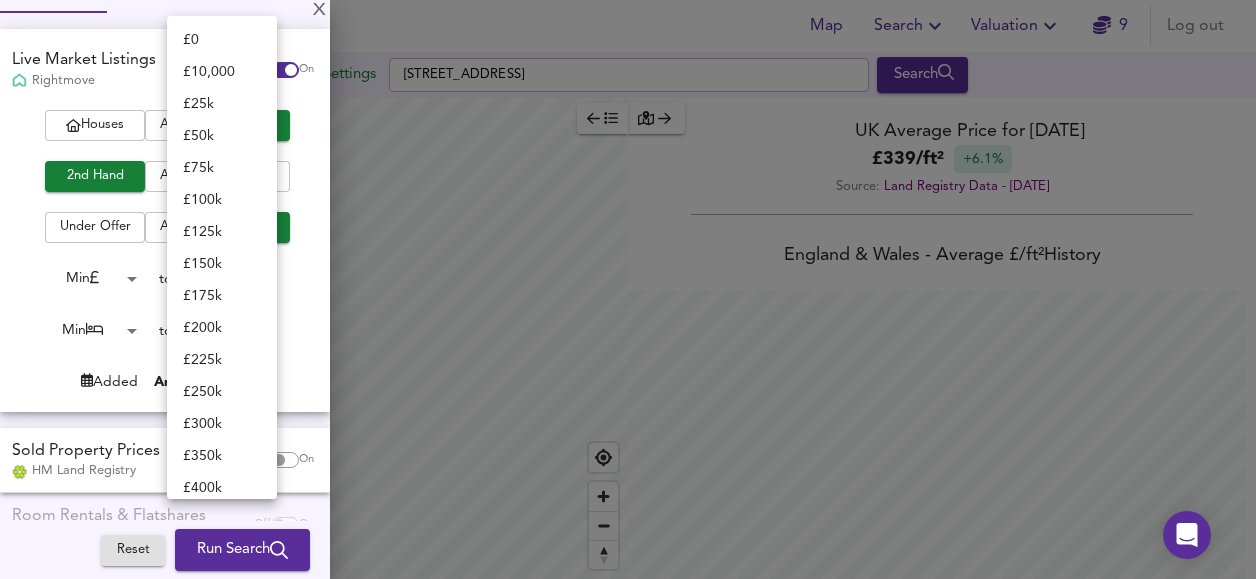 scroll, scrollTop: 909, scrollLeft: 0, axis: vertical 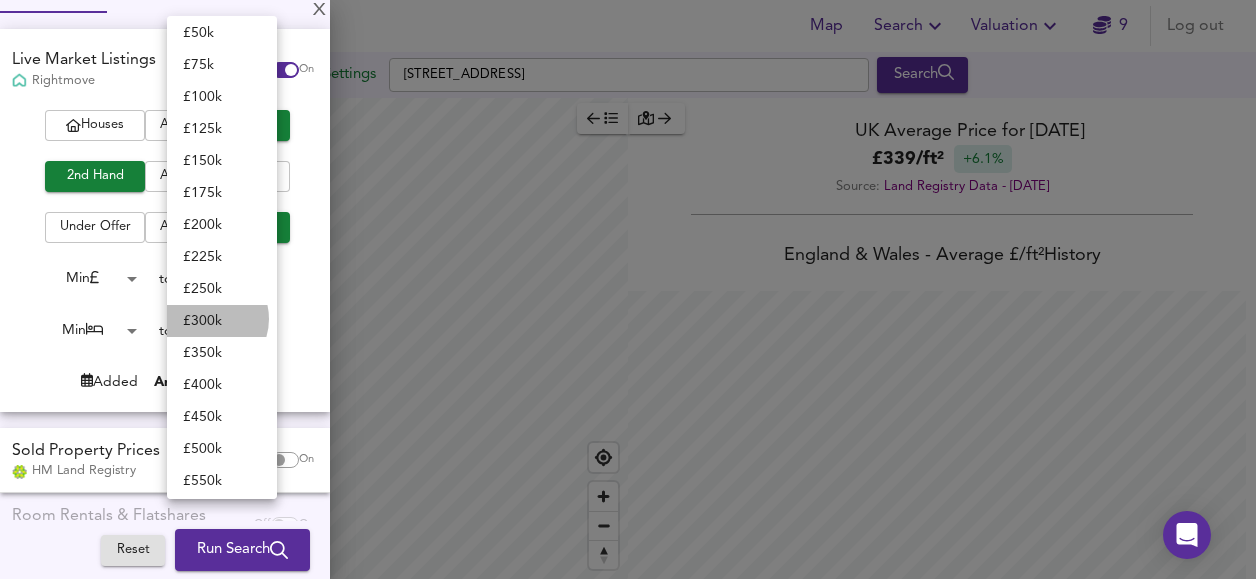 click on "£ 300k" at bounding box center (222, 321) 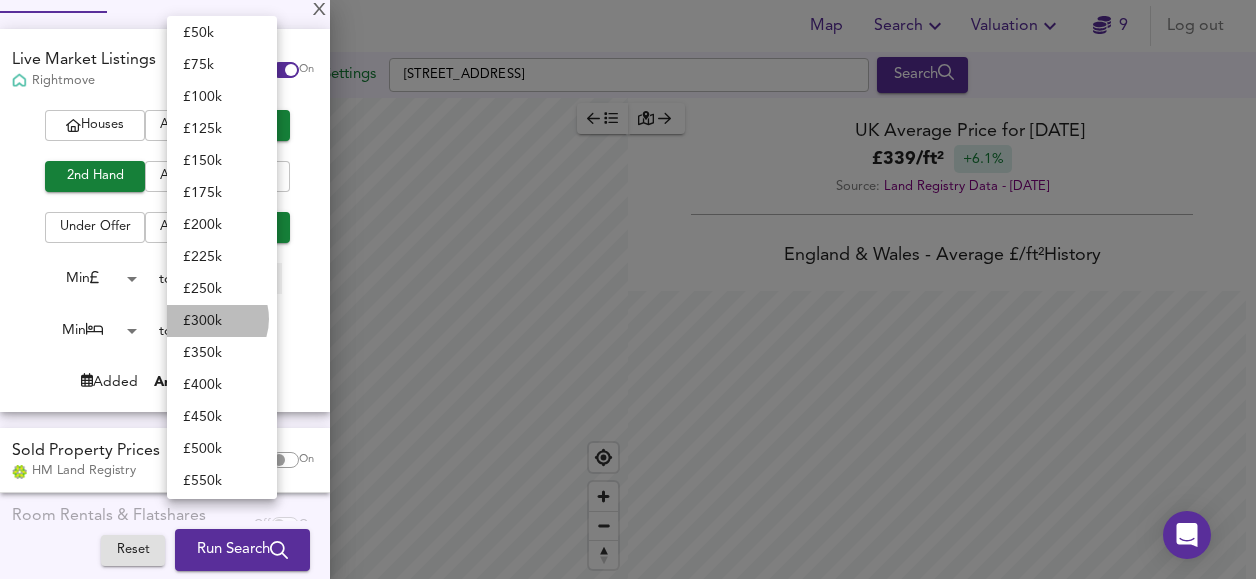type on "300000" 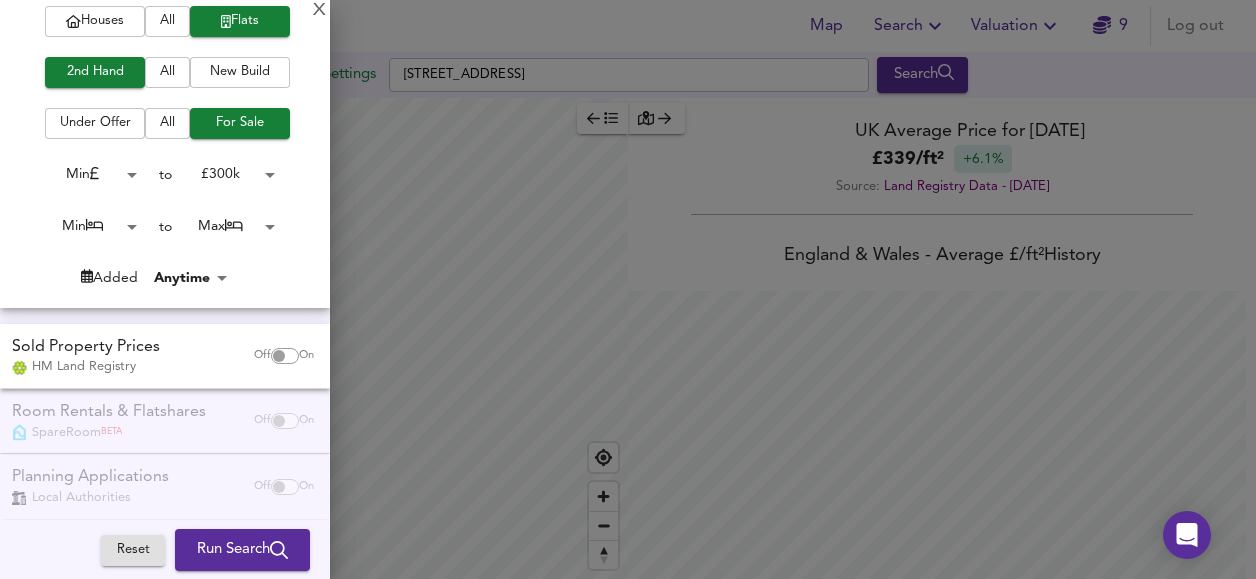 scroll, scrollTop: 224, scrollLeft: 0, axis: vertical 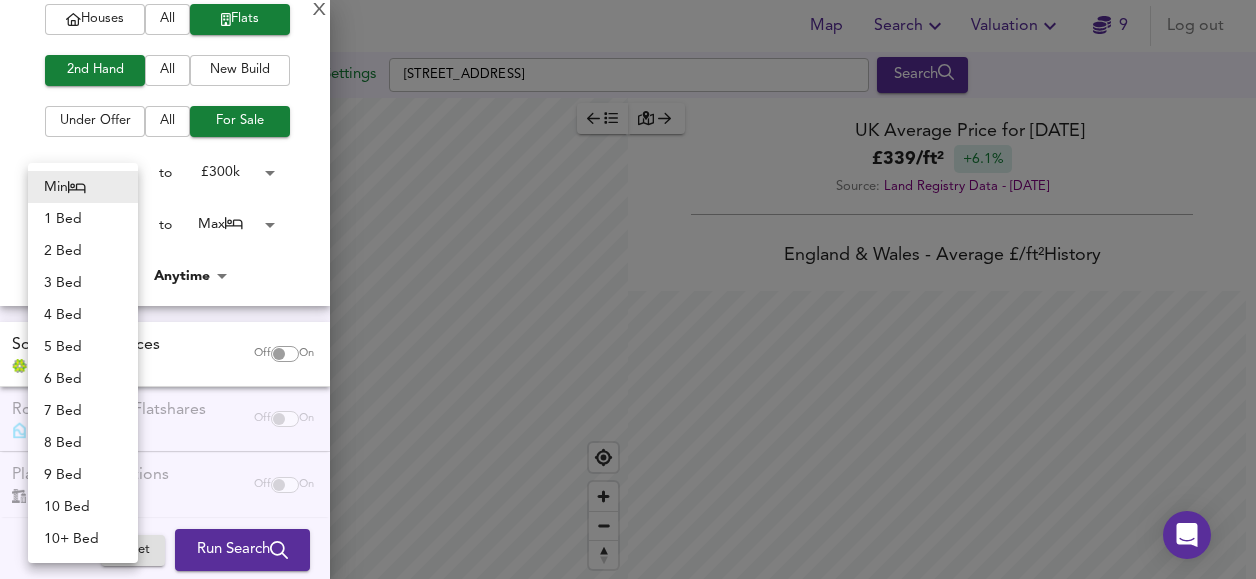click on "Map Search Valuation    9 Log out        [GEOGRAPHIC_DATA]        Search            Legend       UK Average Price   for [DATE] £ 339 / ft²      +6.1% Source:   Land Registry Data - [DATE] [GEOGRAPHIC_DATA] & [GEOGRAPHIC_DATA] - Average £/ ft²  History [GEOGRAPHIC_DATA] & [GEOGRAPHIC_DATA] - Total Quarterly Sales History X Map Settings Basemap          Default hybrid Heatmap          Average Price landworth 2D   View Dynamic Heatmap   On Show Postcodes Show Boroughs 2D 3D Find Me X Property Search Radius   5.20 mile 8359 Sales Rentals Planning    Live Market Listings   Rightmove Off   On    Houses All   Flats 2nd Hand All New Build Under Offer All For Sale Min   0 to £ 300k 300000   Min   0 to Max   50   Added Anytime -1    Sold Property Prices   HM Land Registry Off   On     Room Rentals & Flatshares   SpareRoom   BETA Off   On     Planning Applications Local Authorities Off   On  Reset Run Search
Min   1 Bed 2 Bed 3 Bed 4 Bed 5 Bed" at bounding box center [628, 289] 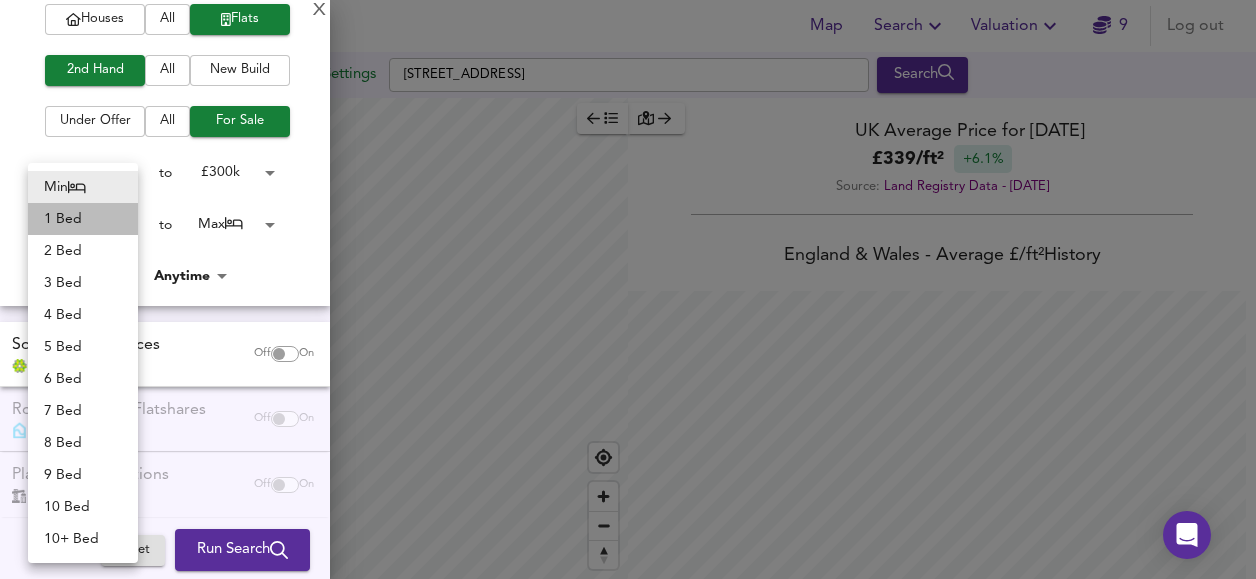 click on "1 Bed" at bounding box center (83, 219) 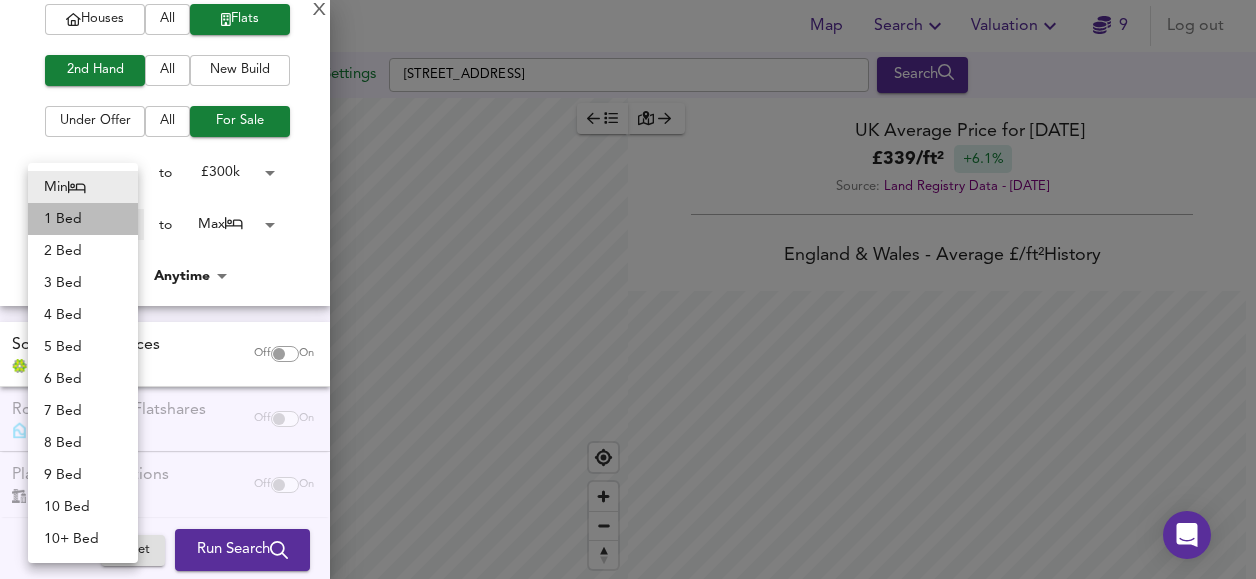 type on "1" 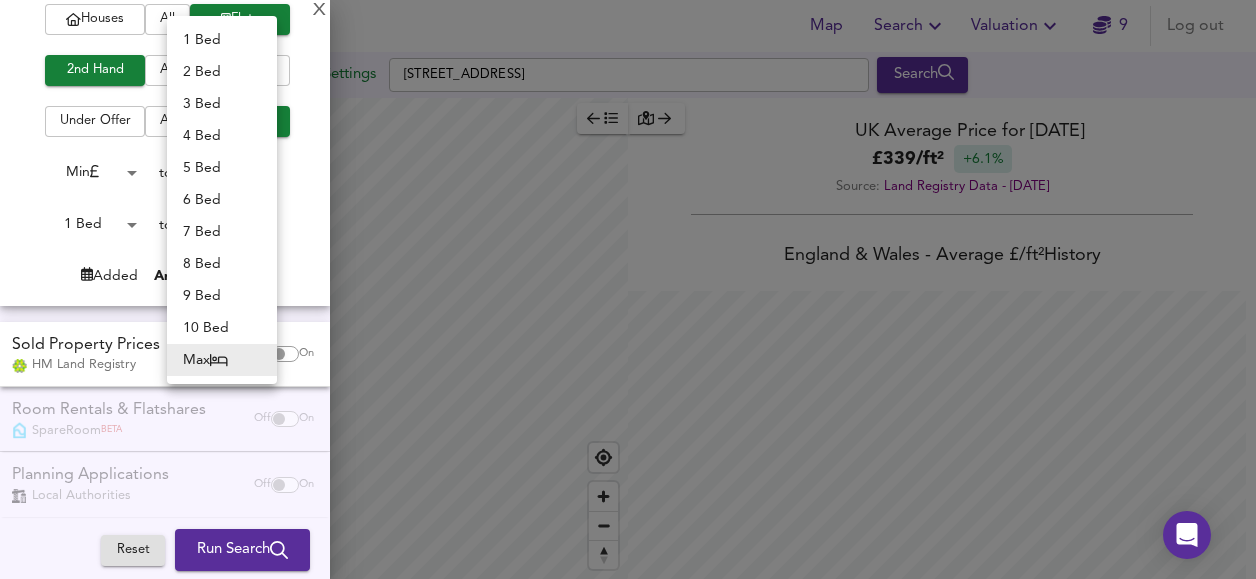 click on "Map Search Valuation    9 Log out        [GEOGRAPHIC_DATA]        Search            Legend       UK Average Price   for [DATE] £ 339 / ft²      +6.1% Source:   Land Registry Data - [DATE] [GEOGRAPHIC_DATA] & [GEOGRAPHIC_DATA] - Average £/ ft²  History [GEOGRAPHIC_DATA] & [GEOGRAPHIC_DATA] - Total Quarterly Sales History X Map Settings Basemap          Default hybrid Heatmap          Average Price landworth 2D   View Dynamic Heatmap   On Show Postcodes Show Boroughs 2D 3D Find Me X Property Search Radius   5.20 mile 8359 Sales Rentals Planning    Live Market Listings   Rightmove Off   On    Houses All   Flats 2nd Hand All New Build Under Offer All For Sale Min   0 to £ 300k 300000   1 Bed 1 to Max   50   Added Anytime -1    Sold Property Prices   HM Land Registry Off   On     Room Rentals & Flatshares   SpareRoom   BETA Off   On     Planning Applications Local Authorities Off   On  Reset Run Search
1 Bed 2 Bed 3 Bed 4 Bed 5 Bed 6 Bed" at bounding box center [628, 289] 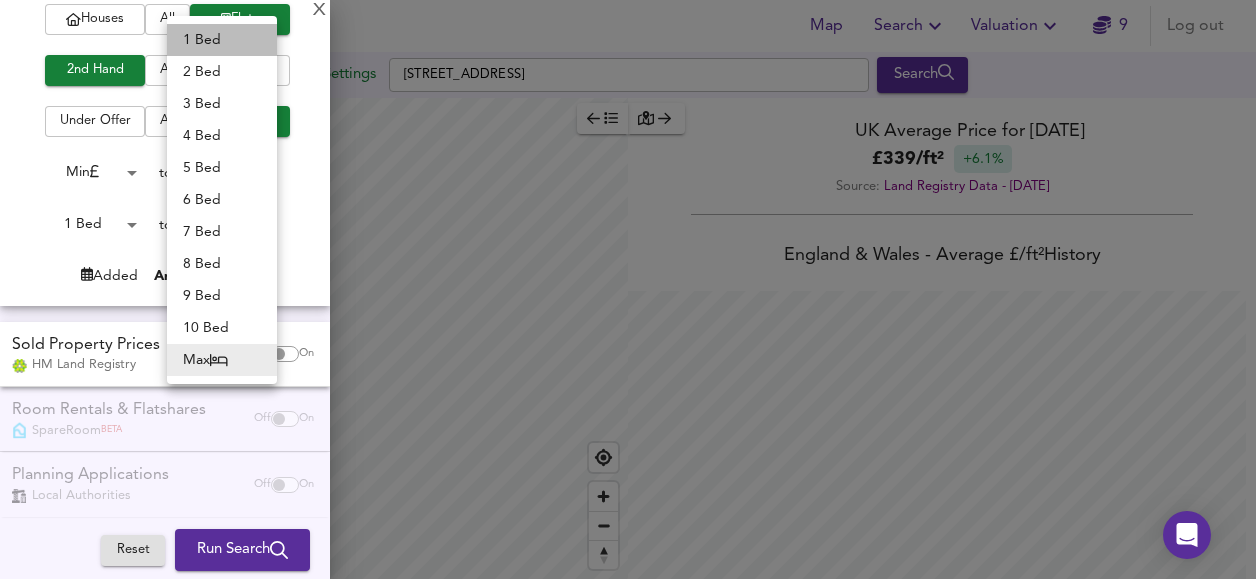 click on "1 Bed" at bounding box center (222, 40) 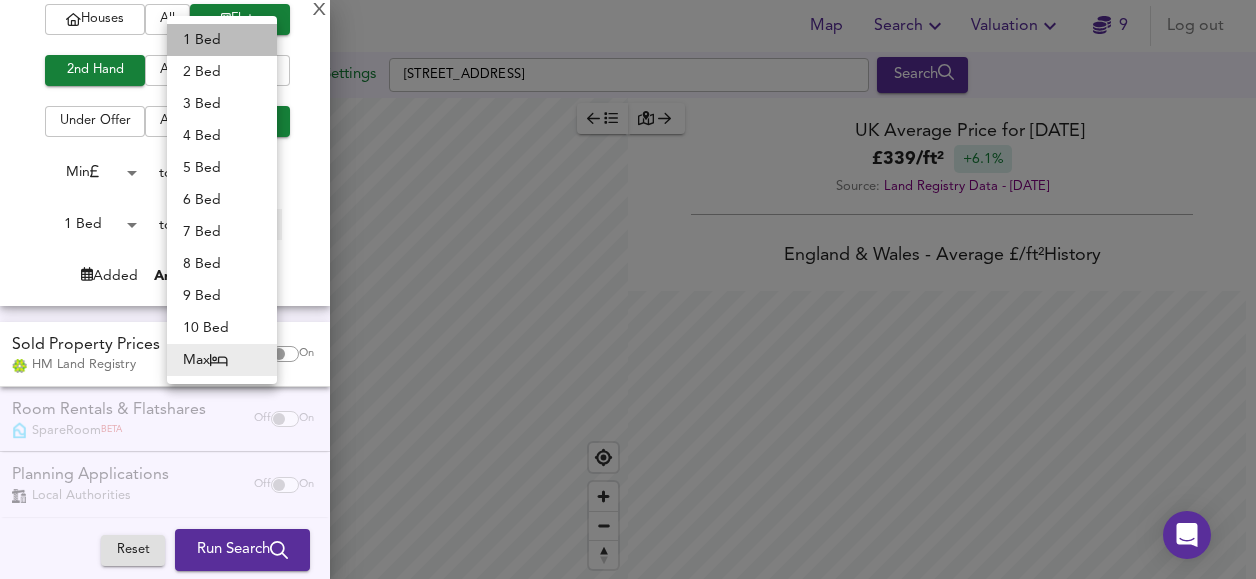 type on "1" 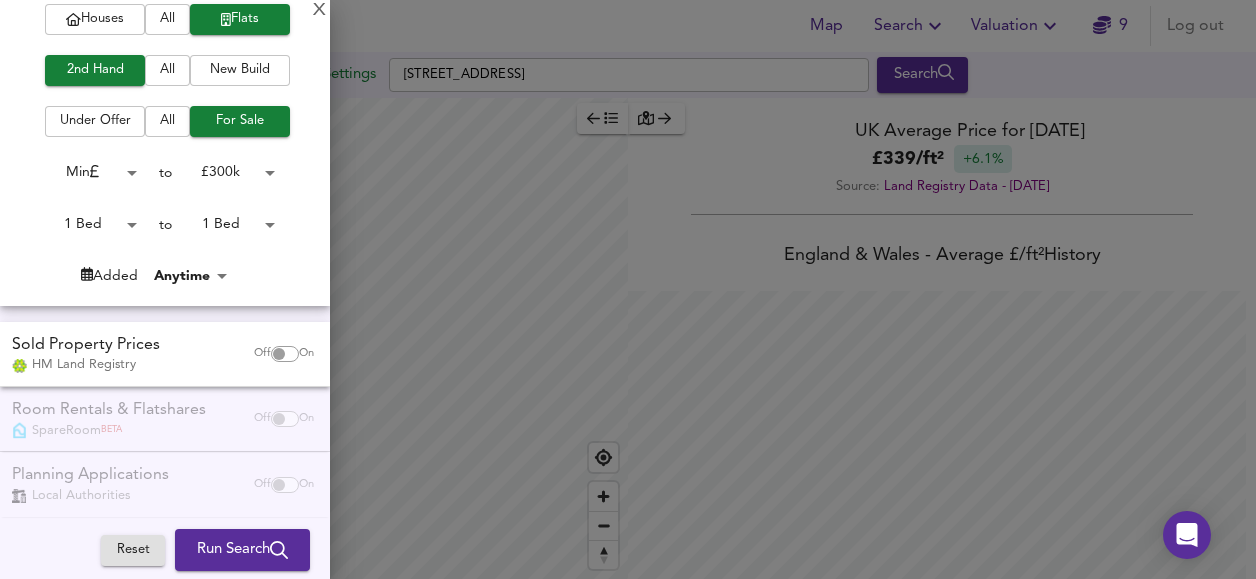 scroll, scrollTop: 240, scrollLeft: 0, axis: vertical 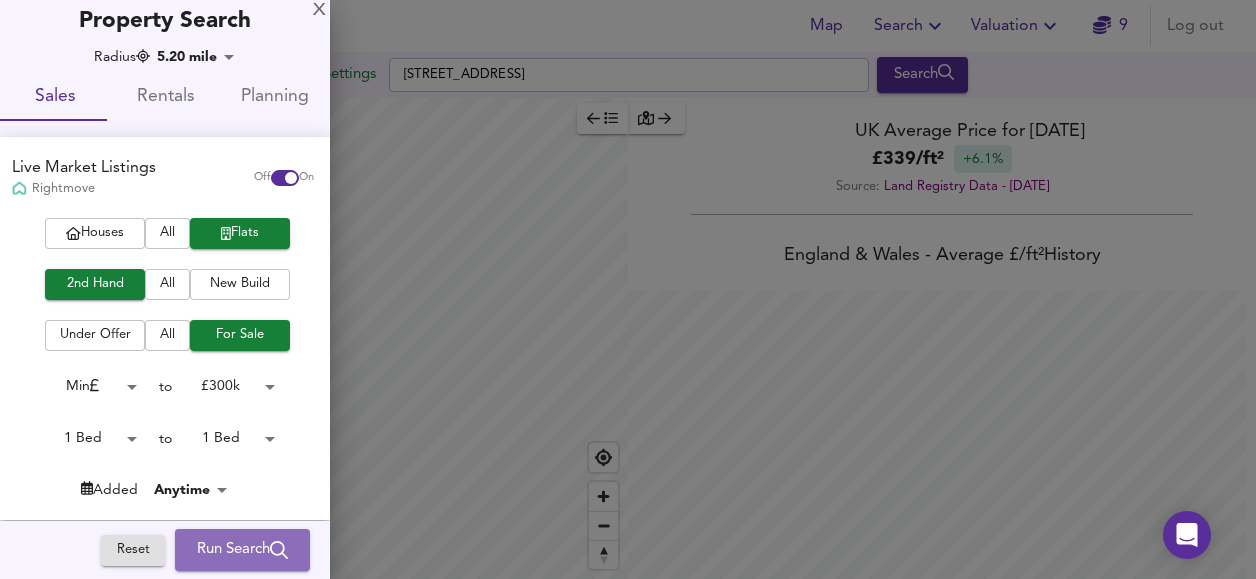 click on "Run Search" at bounding box center (242, 550) 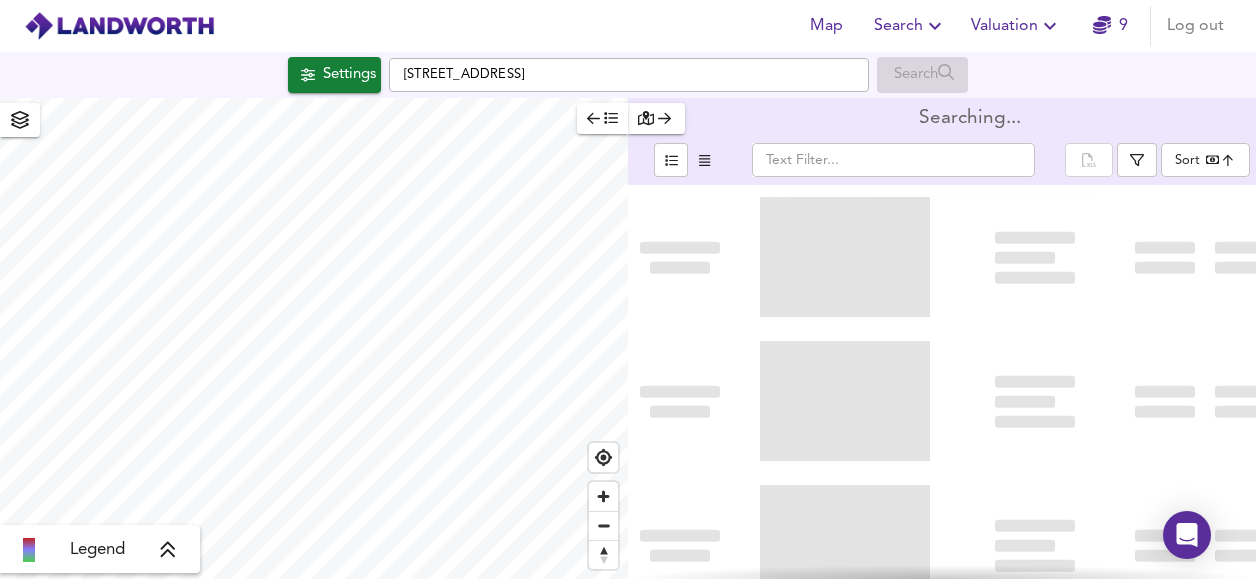 type on "bestdeal" 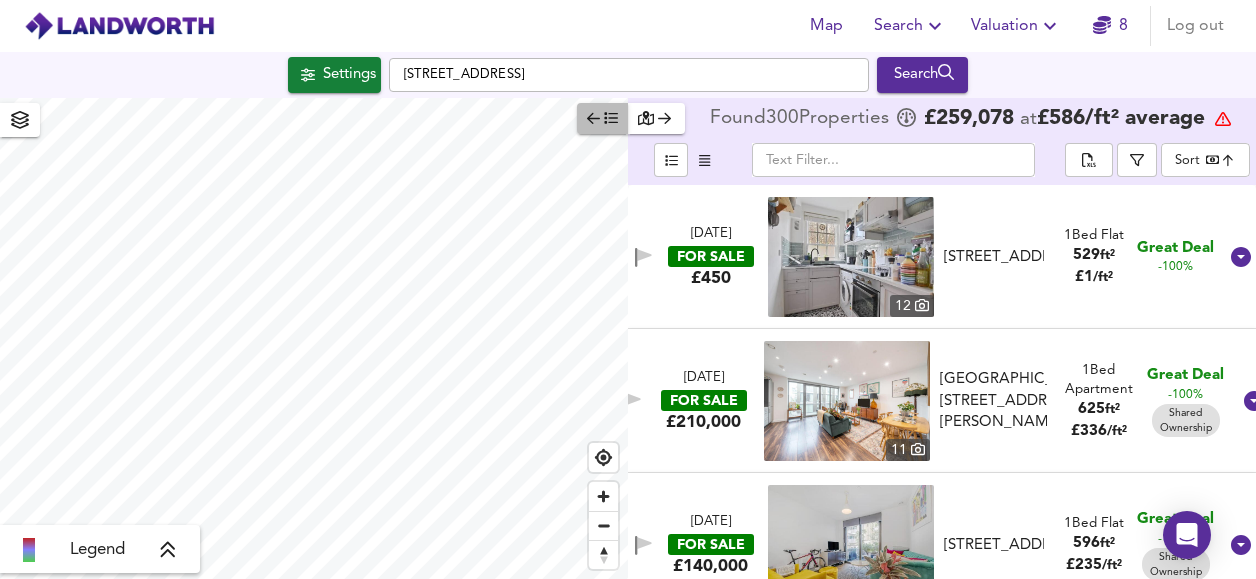 click 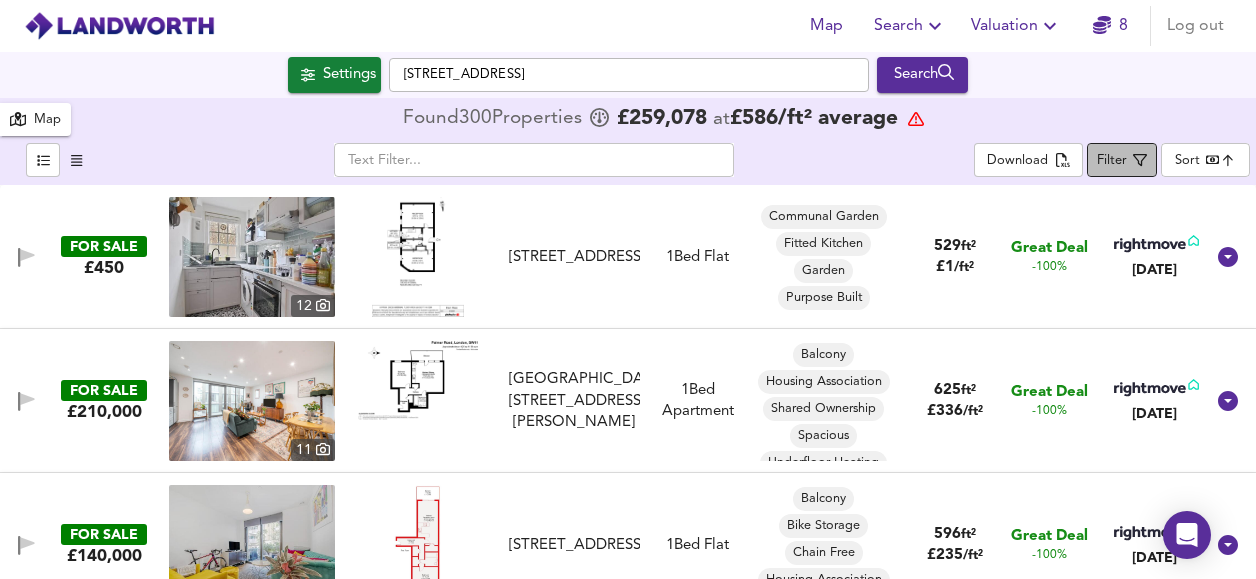 click on "Filter" at bounding box center [1122, 160] 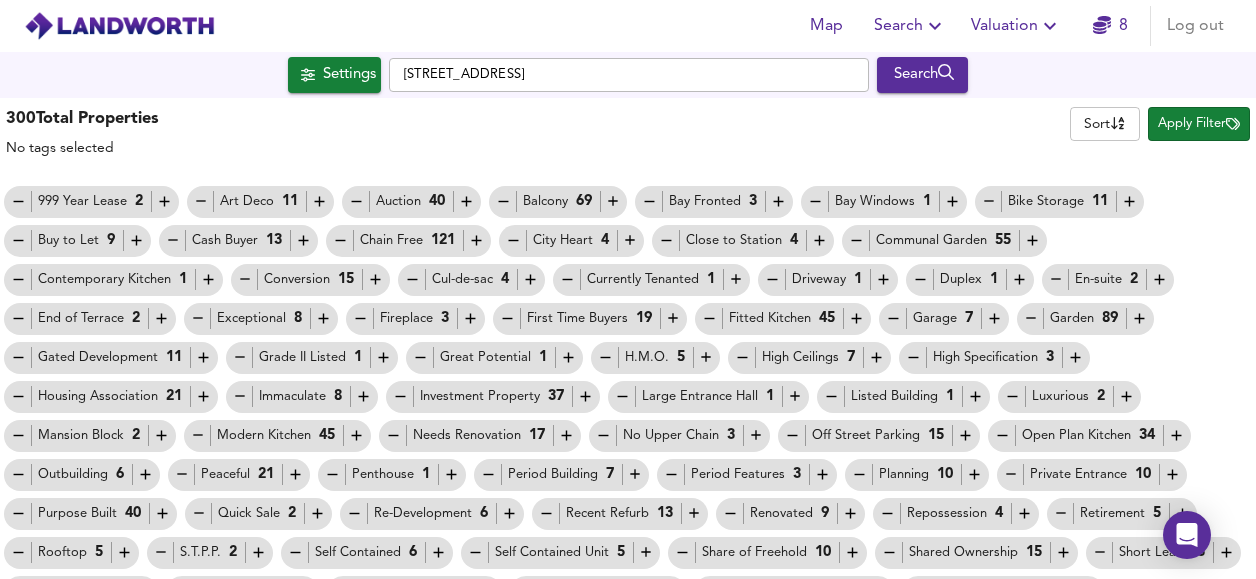 click 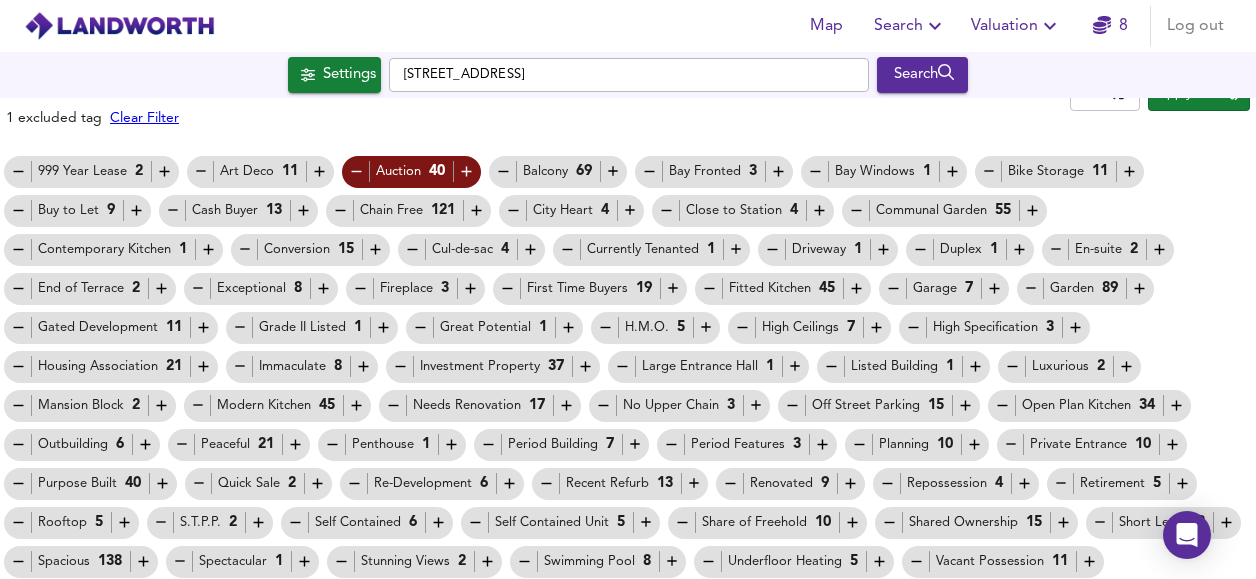 scroll, scrollTop: 32, scrollLeft: 0, axis: vertical 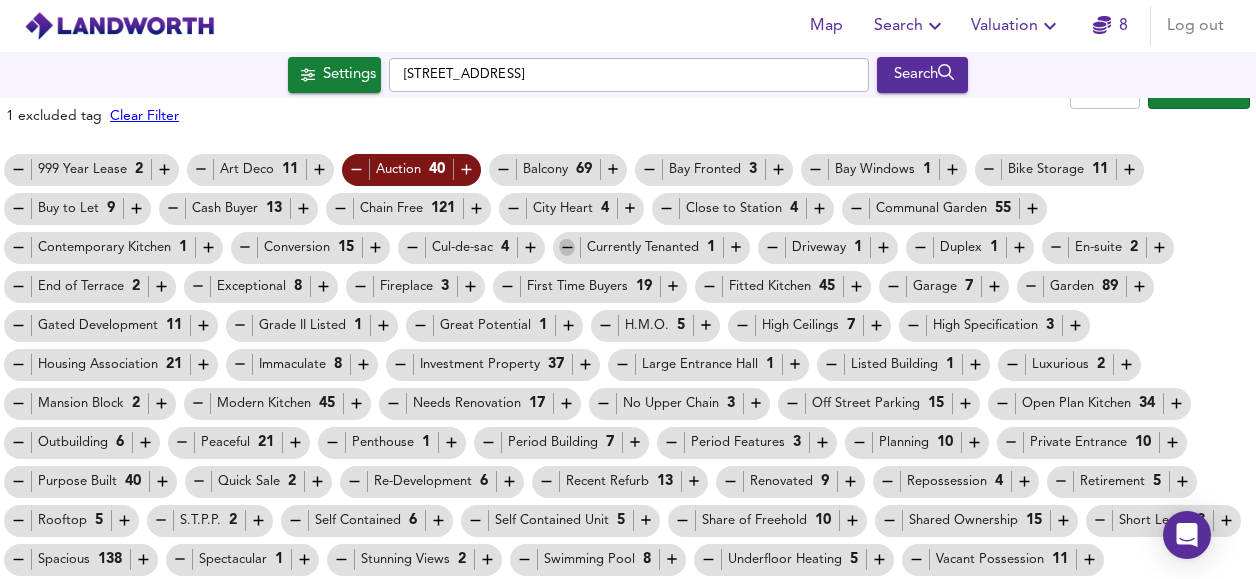 click 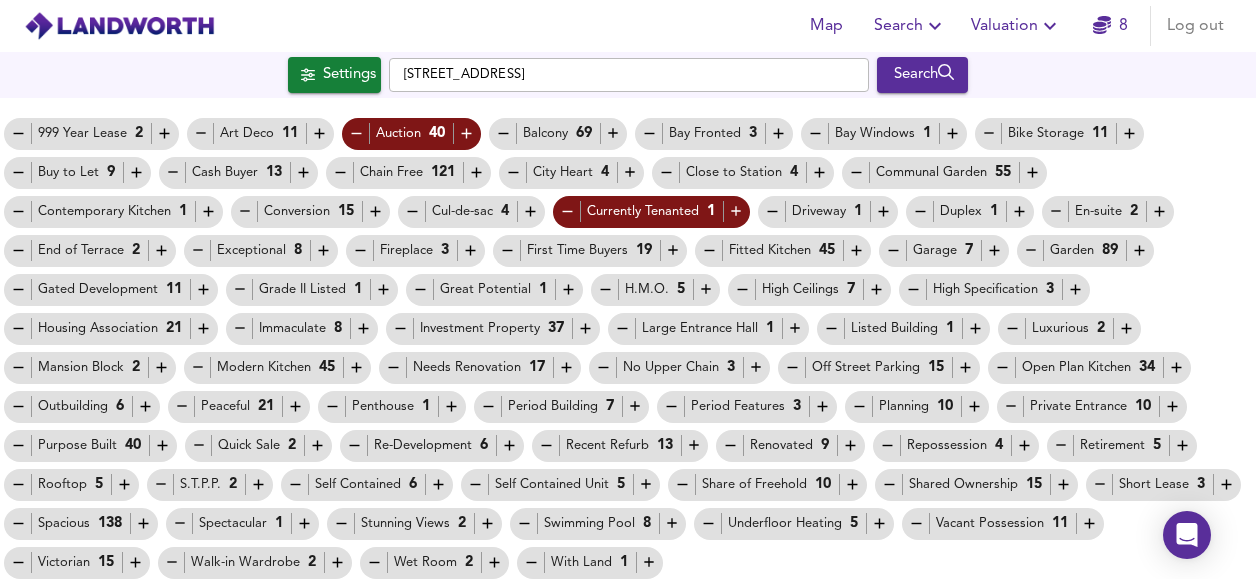scroll, scrollTop: 70, scrollLeft: 0, axis: vertical 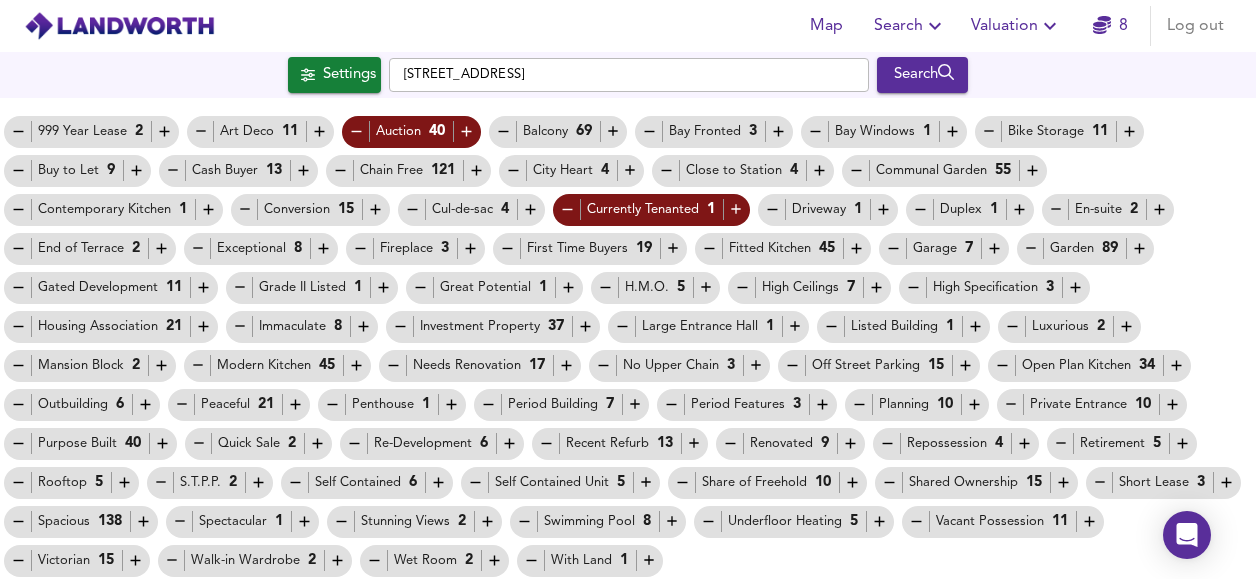 click 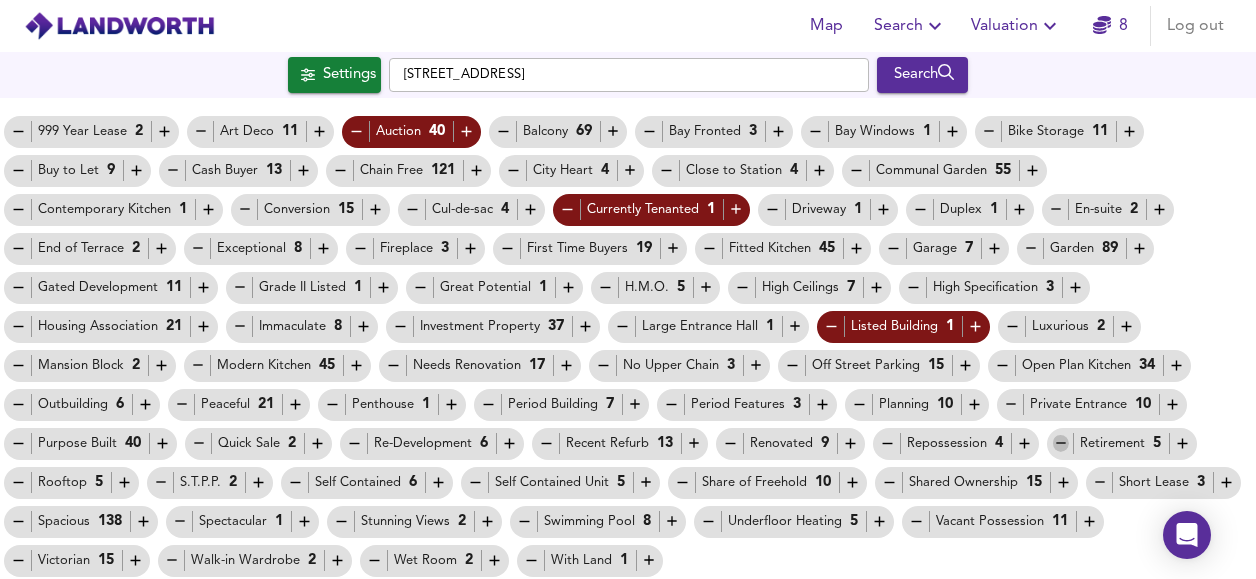 click 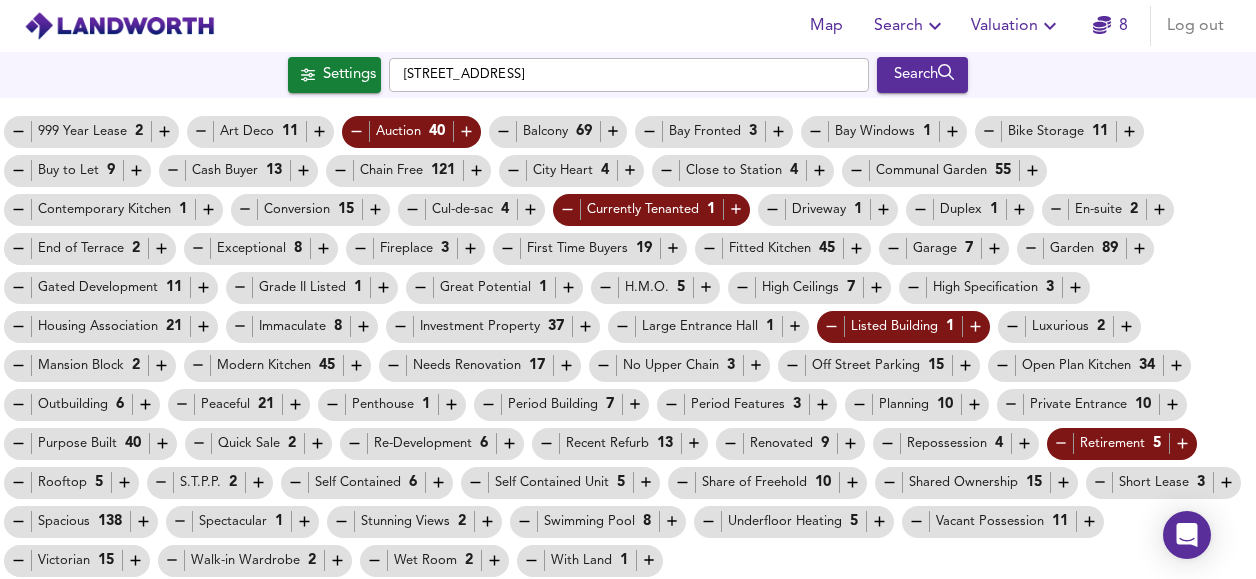 click 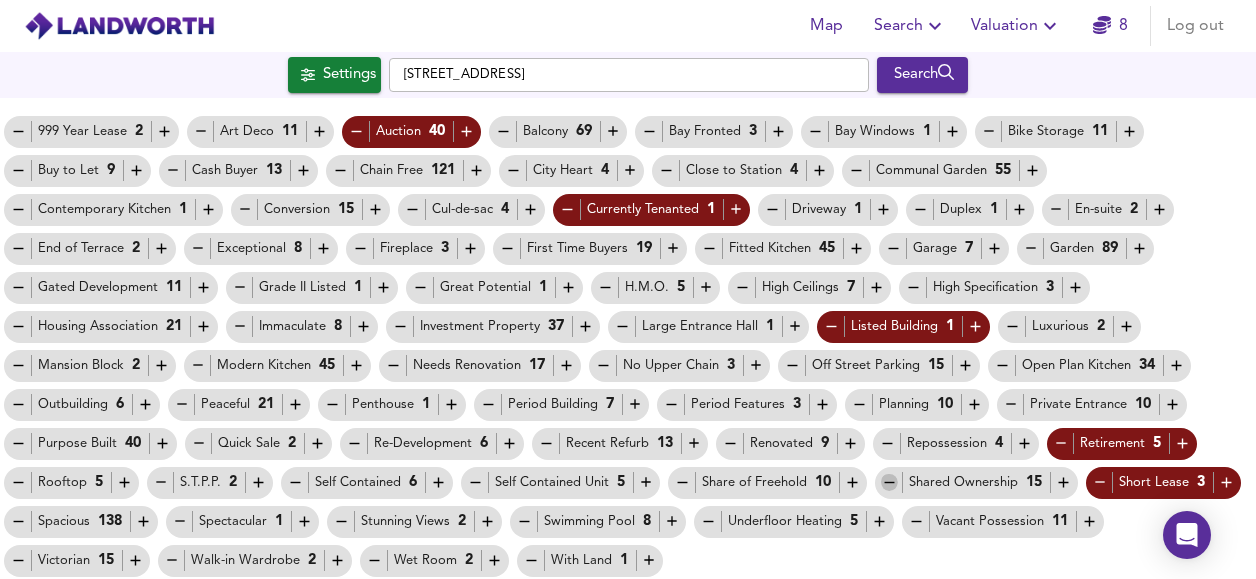 click 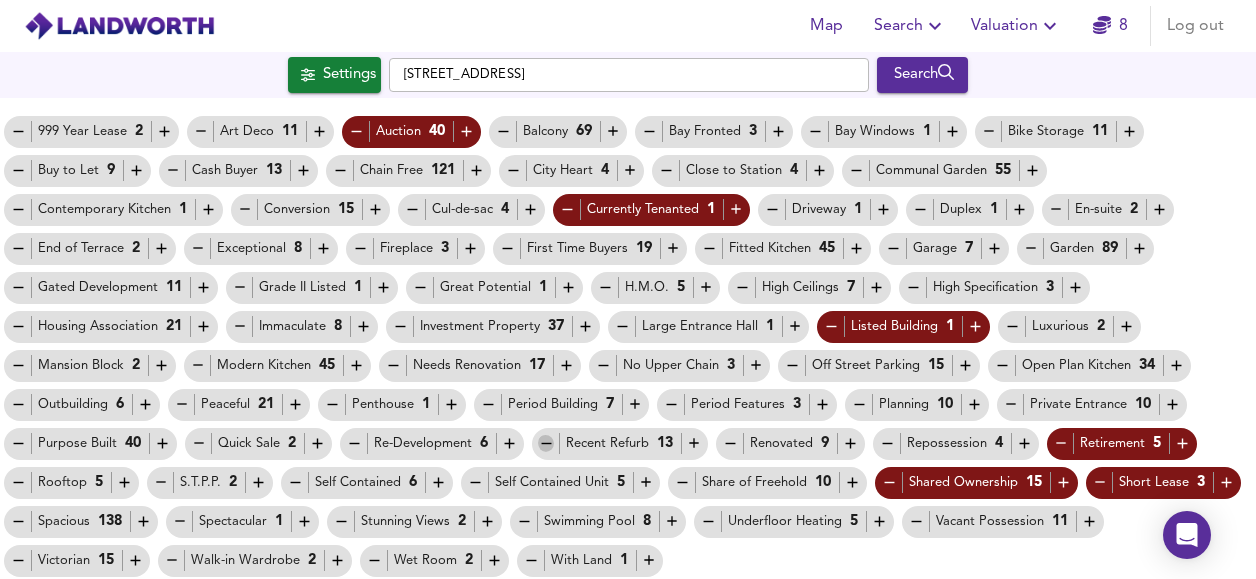 click 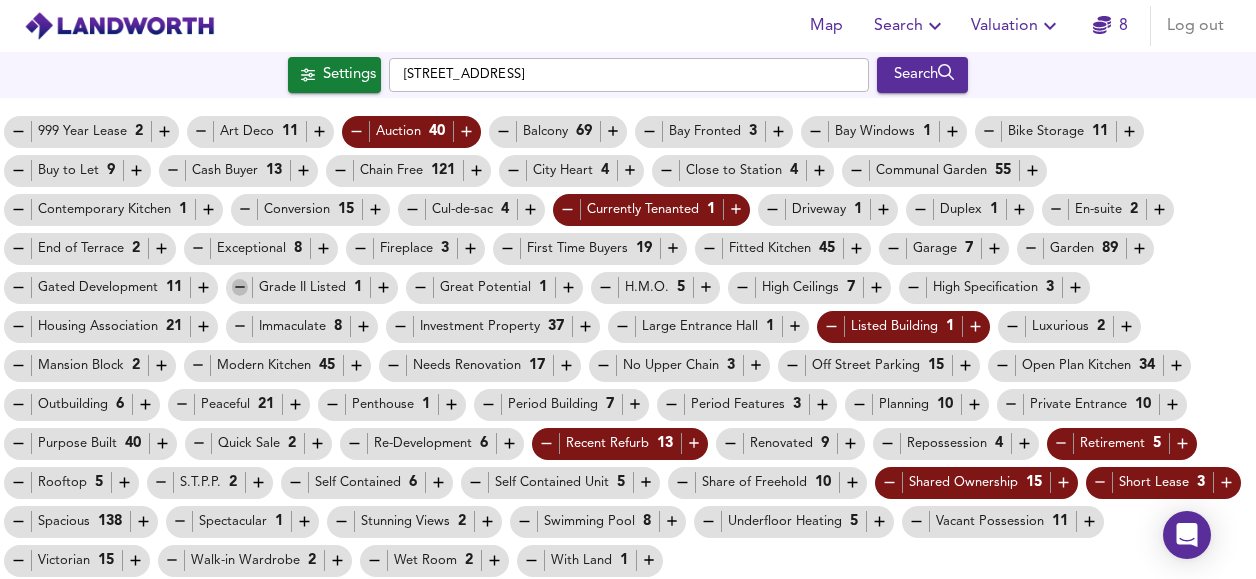 click 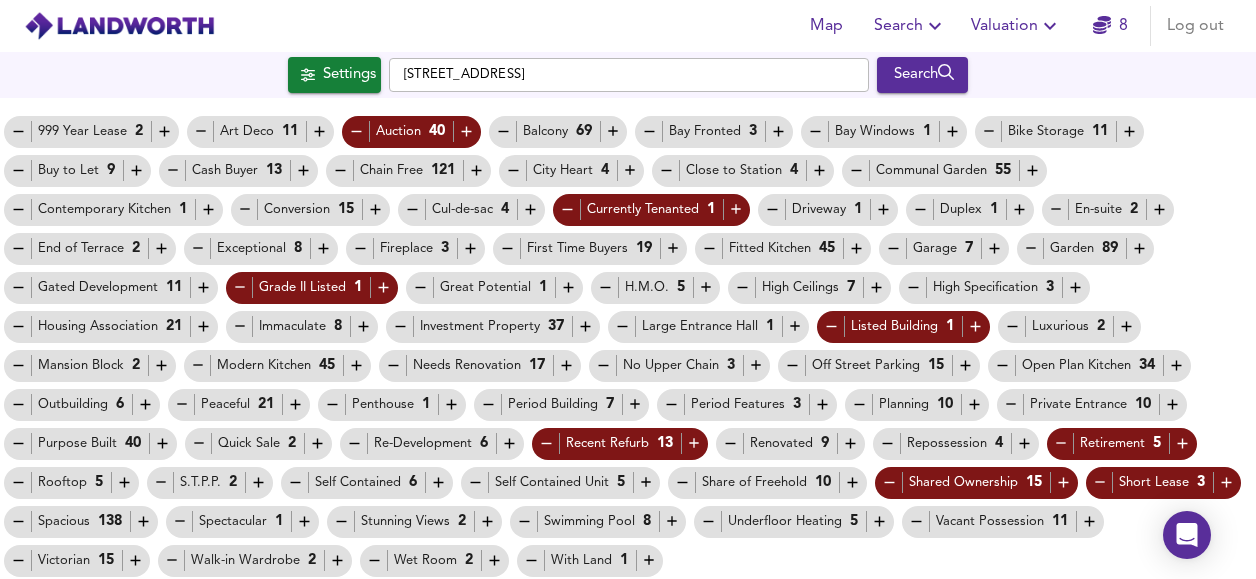 scroll, scrollTop: 0, scrollLeft: 0, axis: both 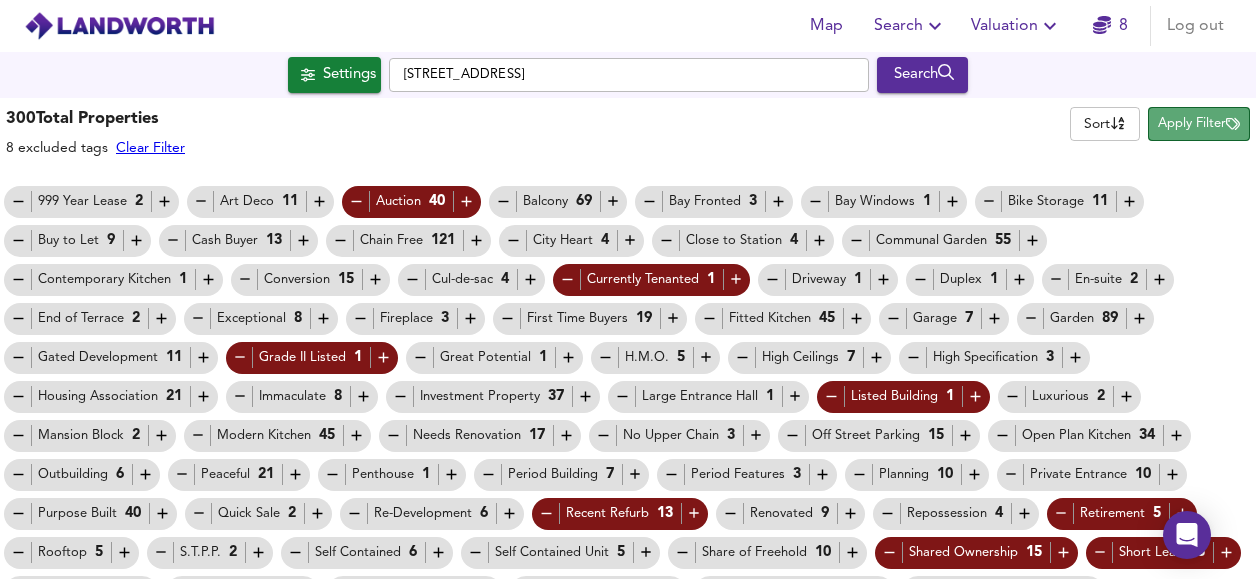 click on "Apply Filter" at bounding box center (1199, 124) 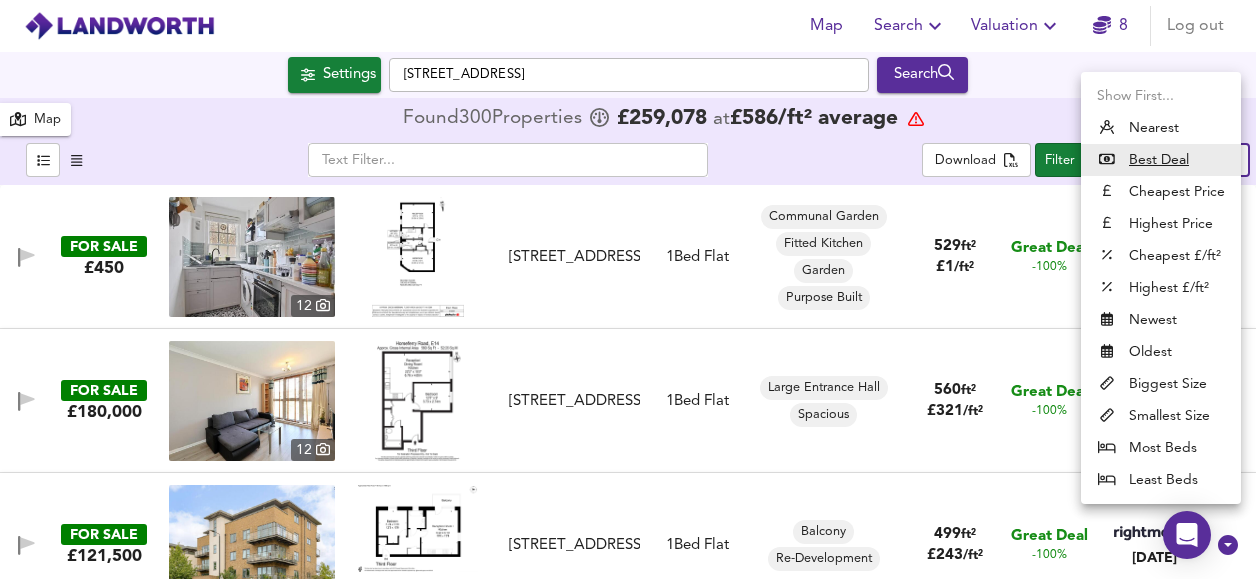 click on "Map Search Valuation    [STREET_ADDRESS]        Search            300  Results   Legend   Map Found  300  Propert ies     £ 259,078   at  £ 586 / ft²   average              ​ Download   Filter 229/300   Sort   bestdeal ​ FOR SALE £[STREET_ADDRESS][GEOGRAPHIC_DATA] 1  Bed   Flat Communal Garden Fitted Kitchen Garden Purpose Built 529 ft² £ 1 / ft² Great Deal -100% [DATE] FOR SALE £180,000     [STREET_ADDRESS] 1  Bed   Flat Large Entrance Hall Spacious 560 ft² £ 321 / ft² Great Deal -100% [DATE] FOR SALE £121,500     18     [GEOGRAPHIC_DATA] 14 [GEOGRAPHIC_DATA] 5FL 1  Bed   Flat Balcony Re-Development 499 ft² £ 243 / ft² Great Deal -100% [DATE] X Map Settings Basemap          Default hybrid Heatmap          Average Price landworth 2D   View Dynamic Heatmap   On 2D" at bounding box center [628, 289] 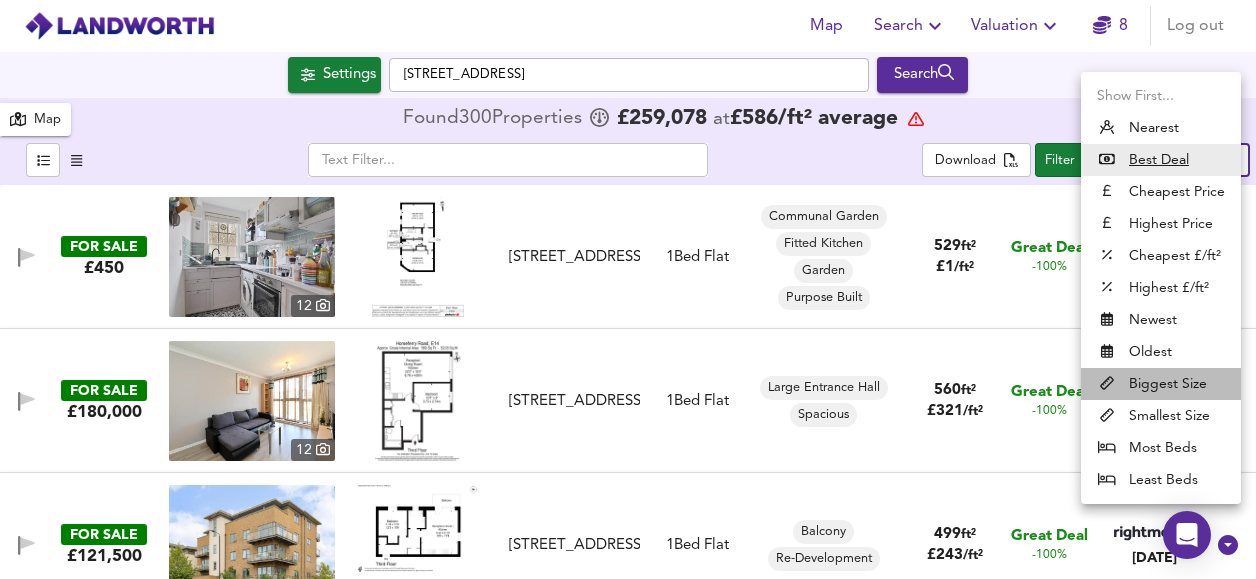 click on "Biggest Size" at bounding box center (1161, 384) 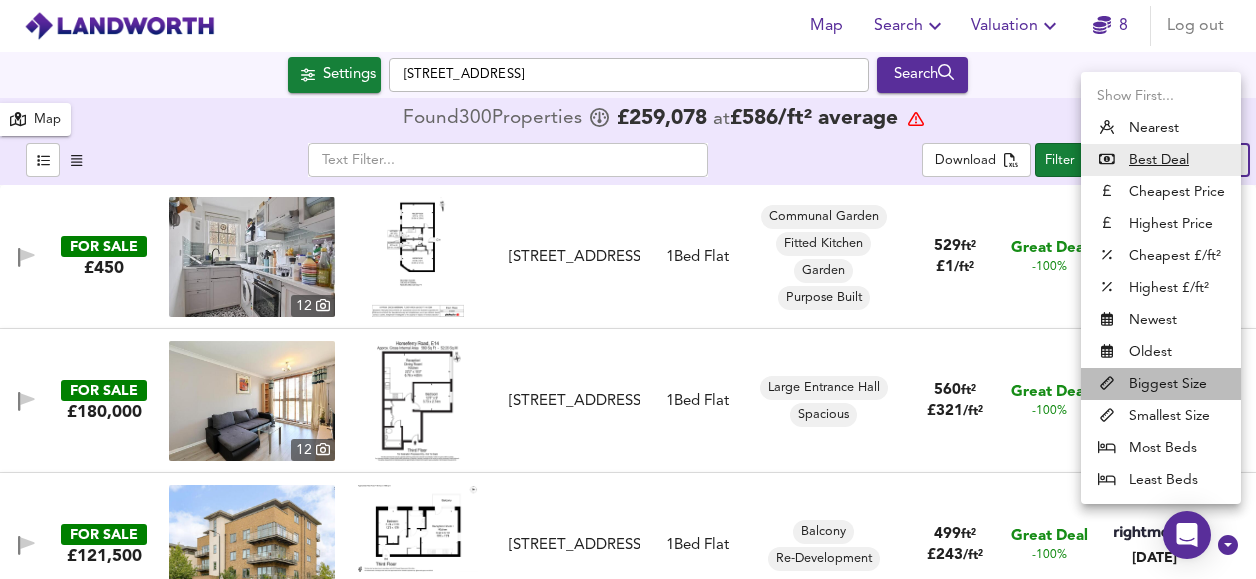 type on "biggest" 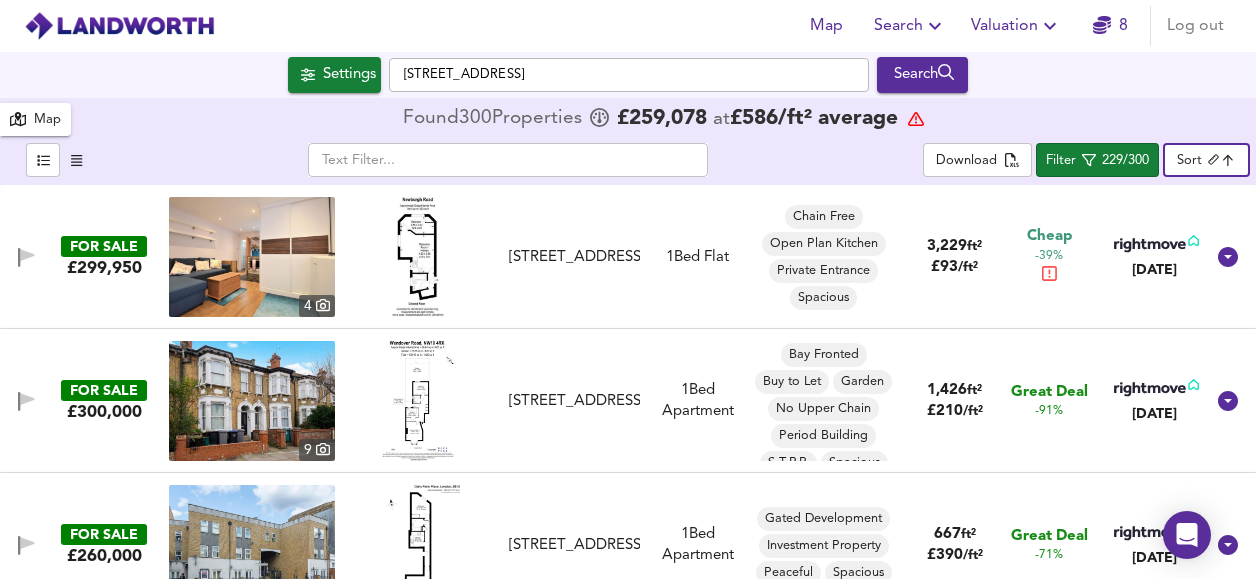 click at bounding box center [418, 257] 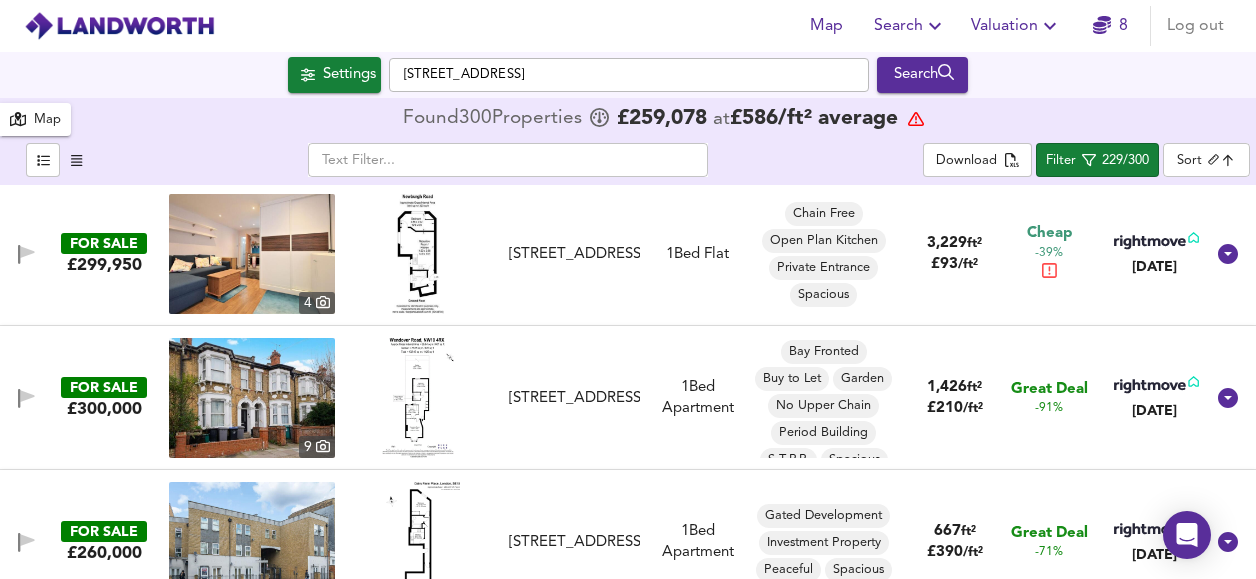 scroll, scrollTop: 0, scrollLeft: 0, axis: both 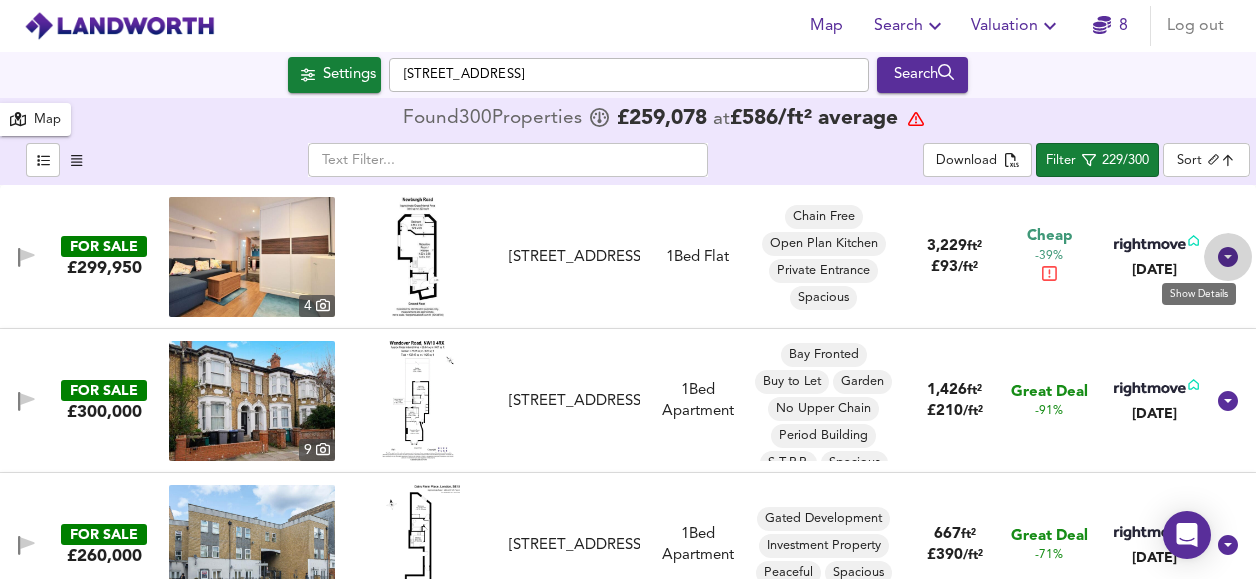 click 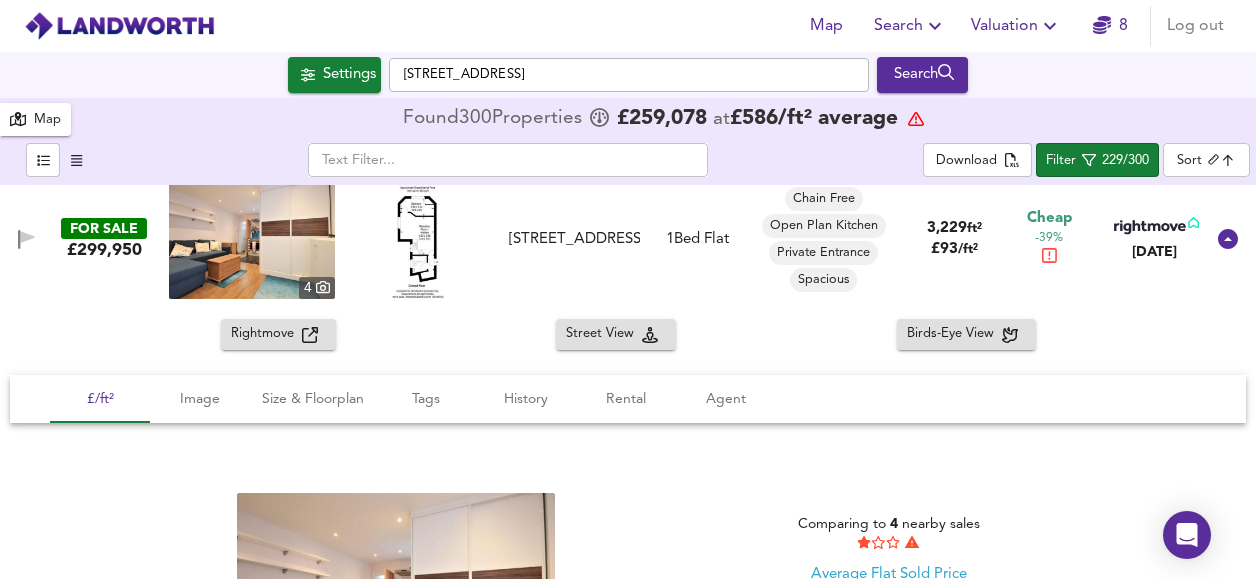 scroll, scrollTop: 0, scrollLeft: 0, axis: both 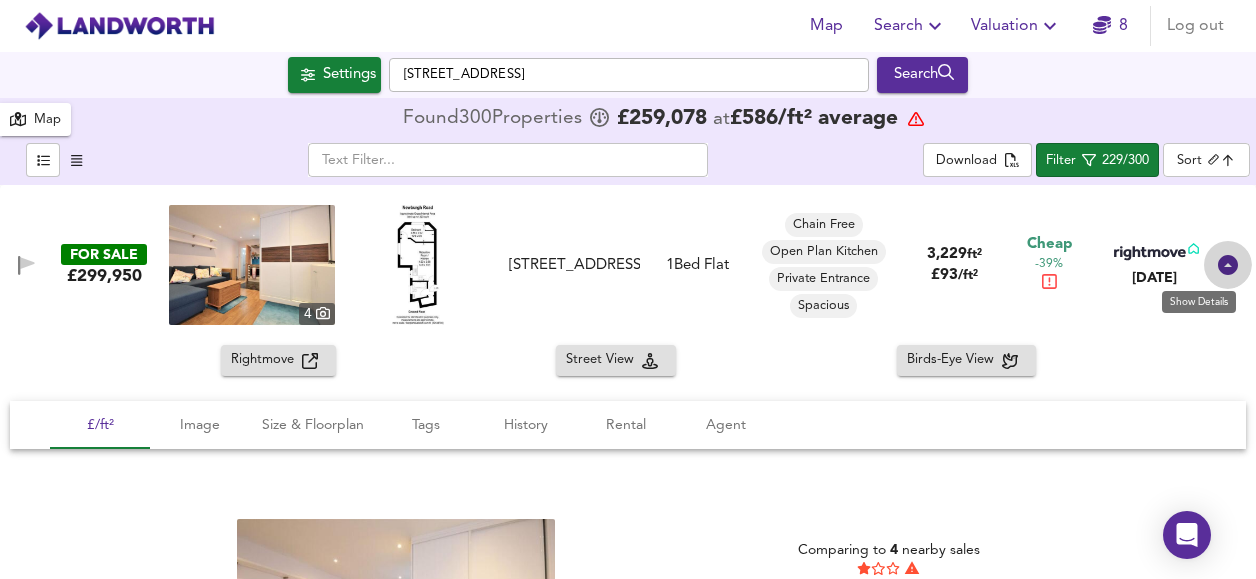 click 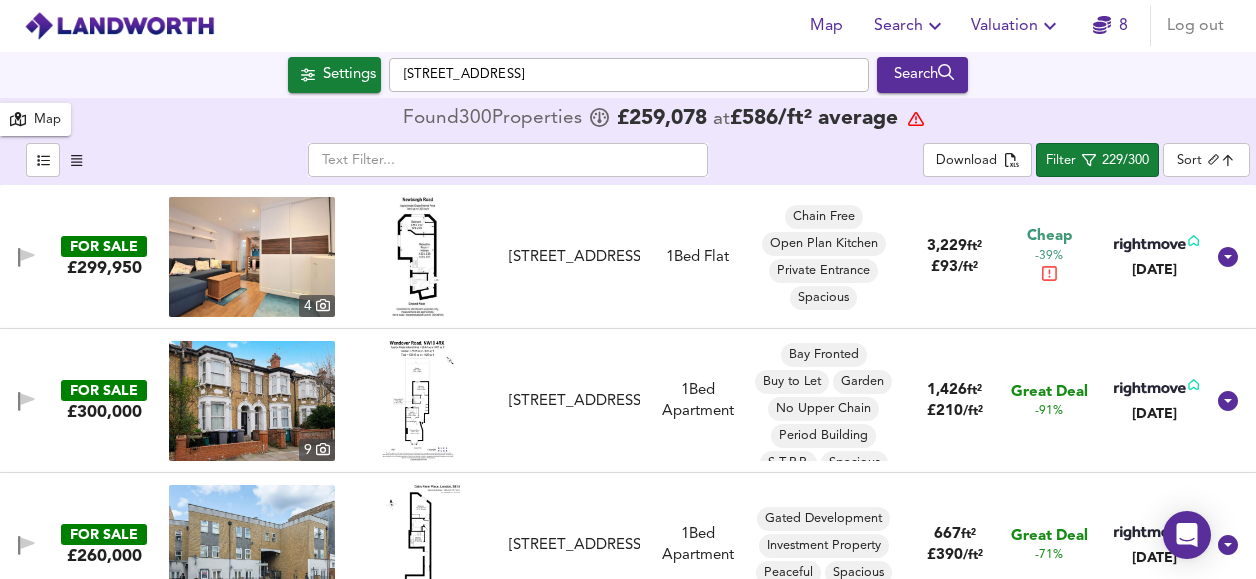 click at bounding box center [418, 401] 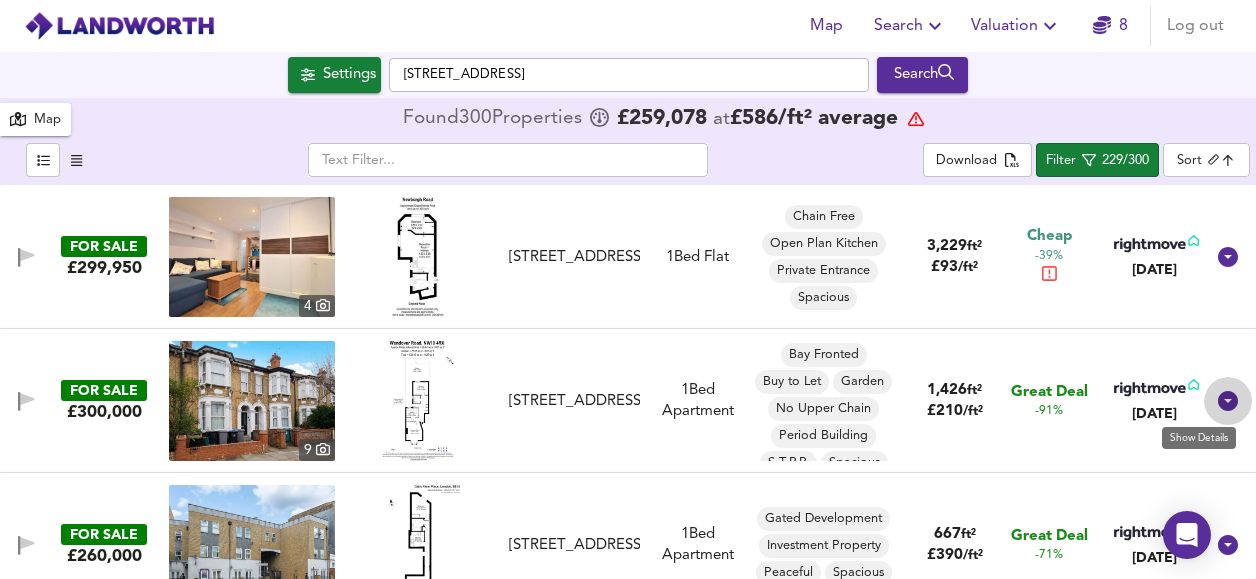 click 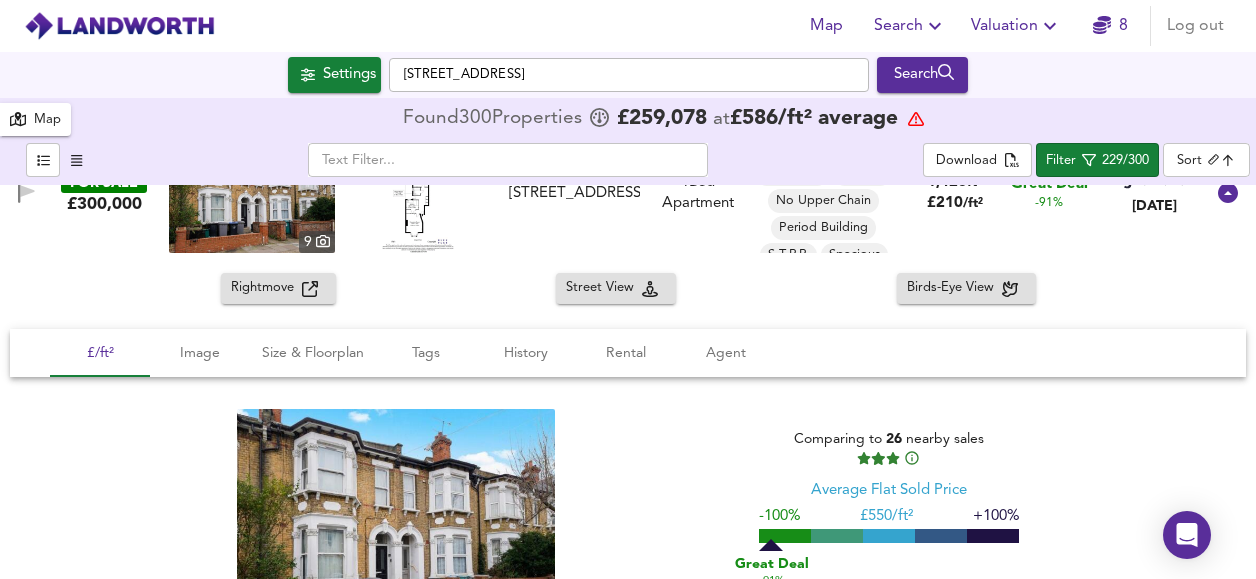 scroll, scrollTop: 291, scrollLeft: 0, axis: vertical 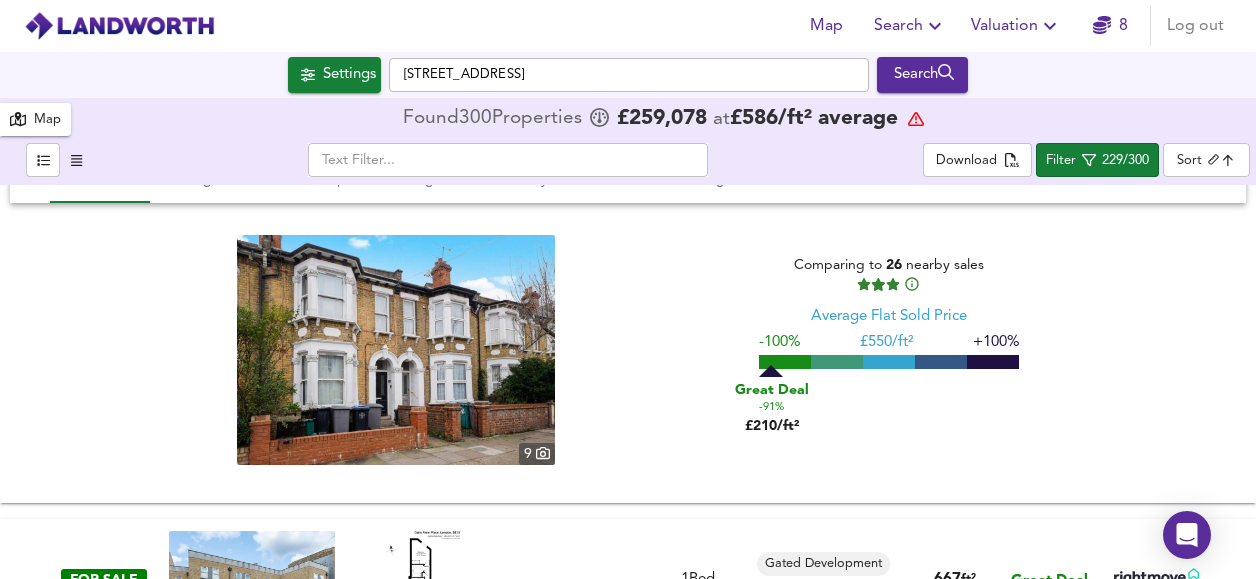 click at bounding box center (396, 350) 